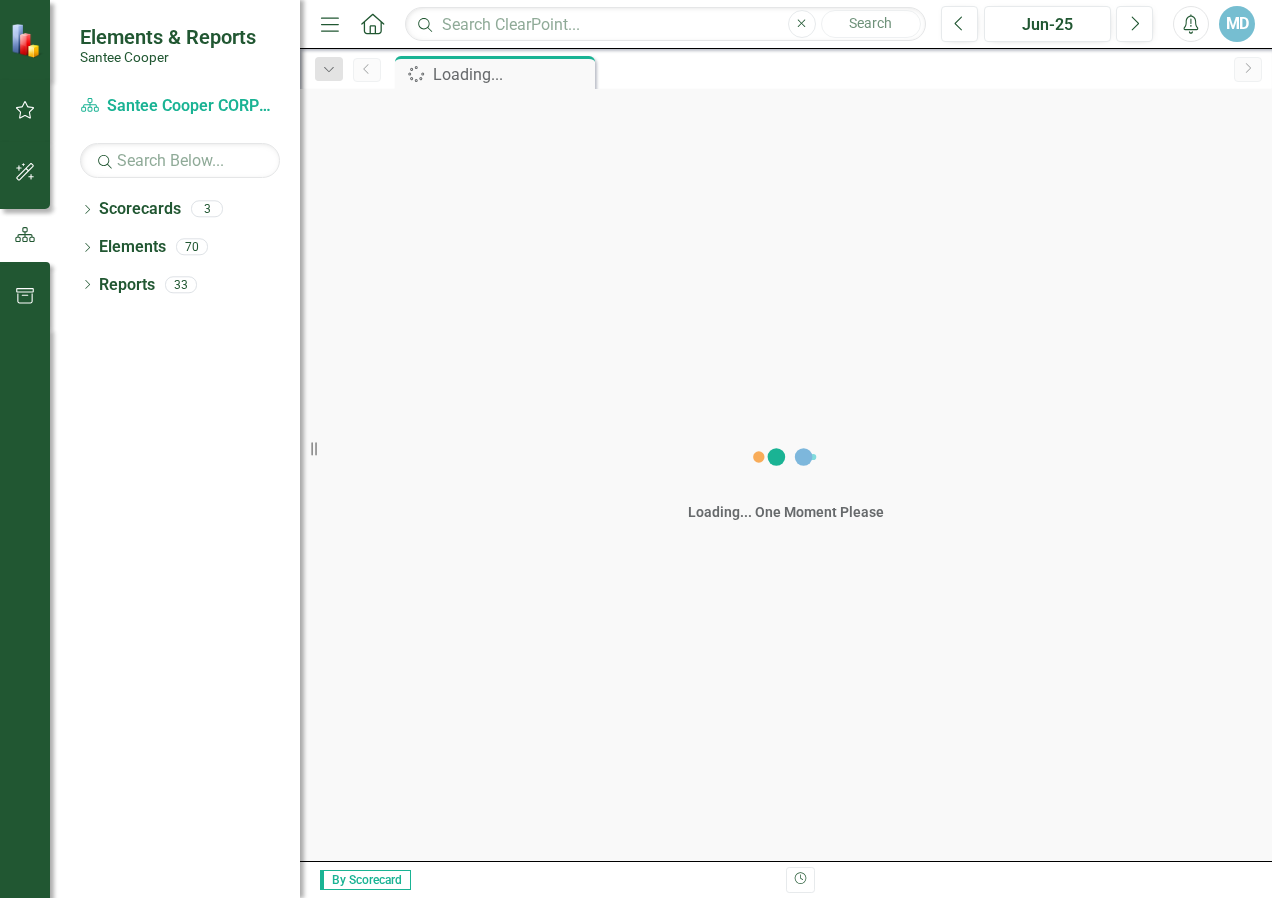 scroll, scrollTop: 0, scrollLeft: 0, axis: both 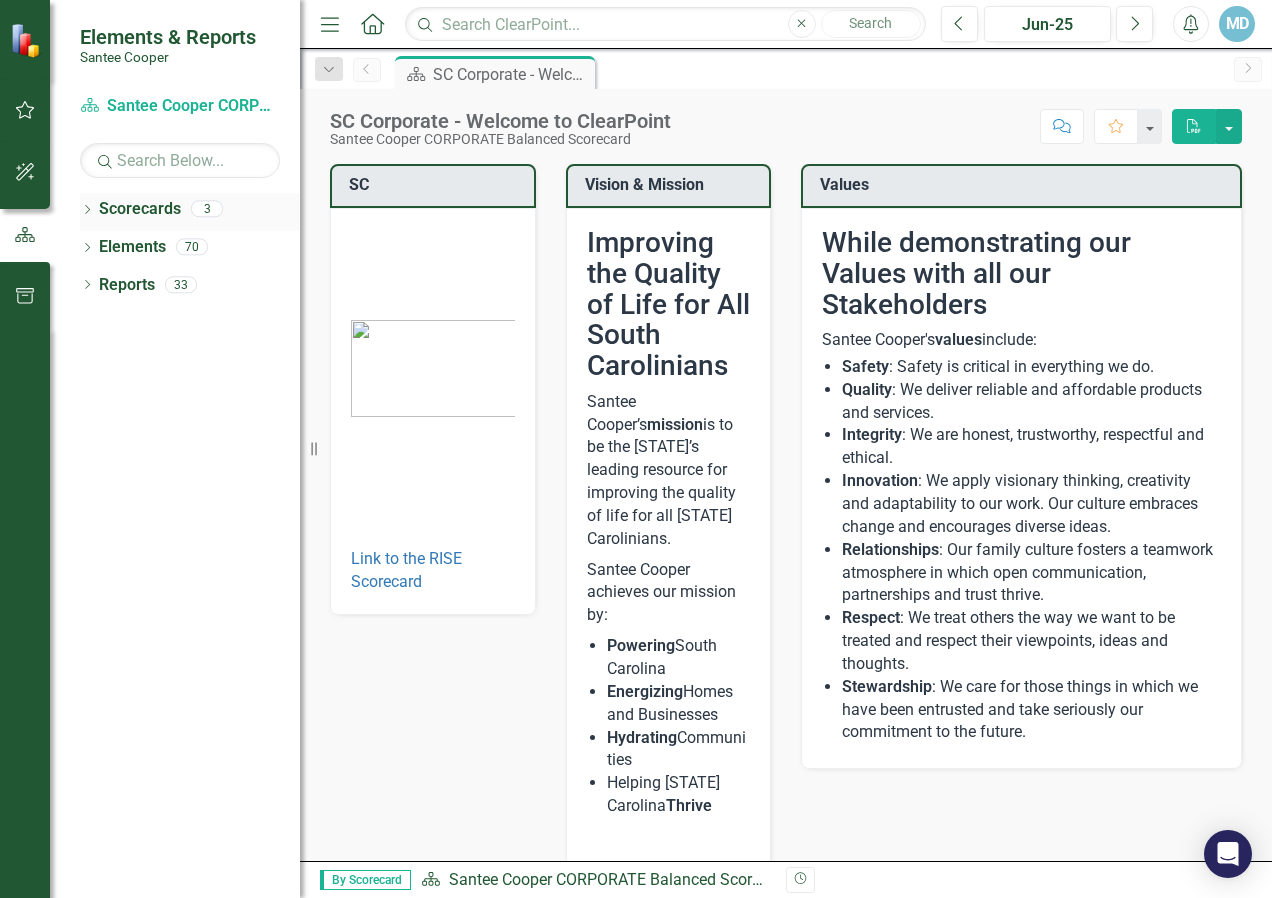 click on "Dropdown" at bounding box center [87, 211] 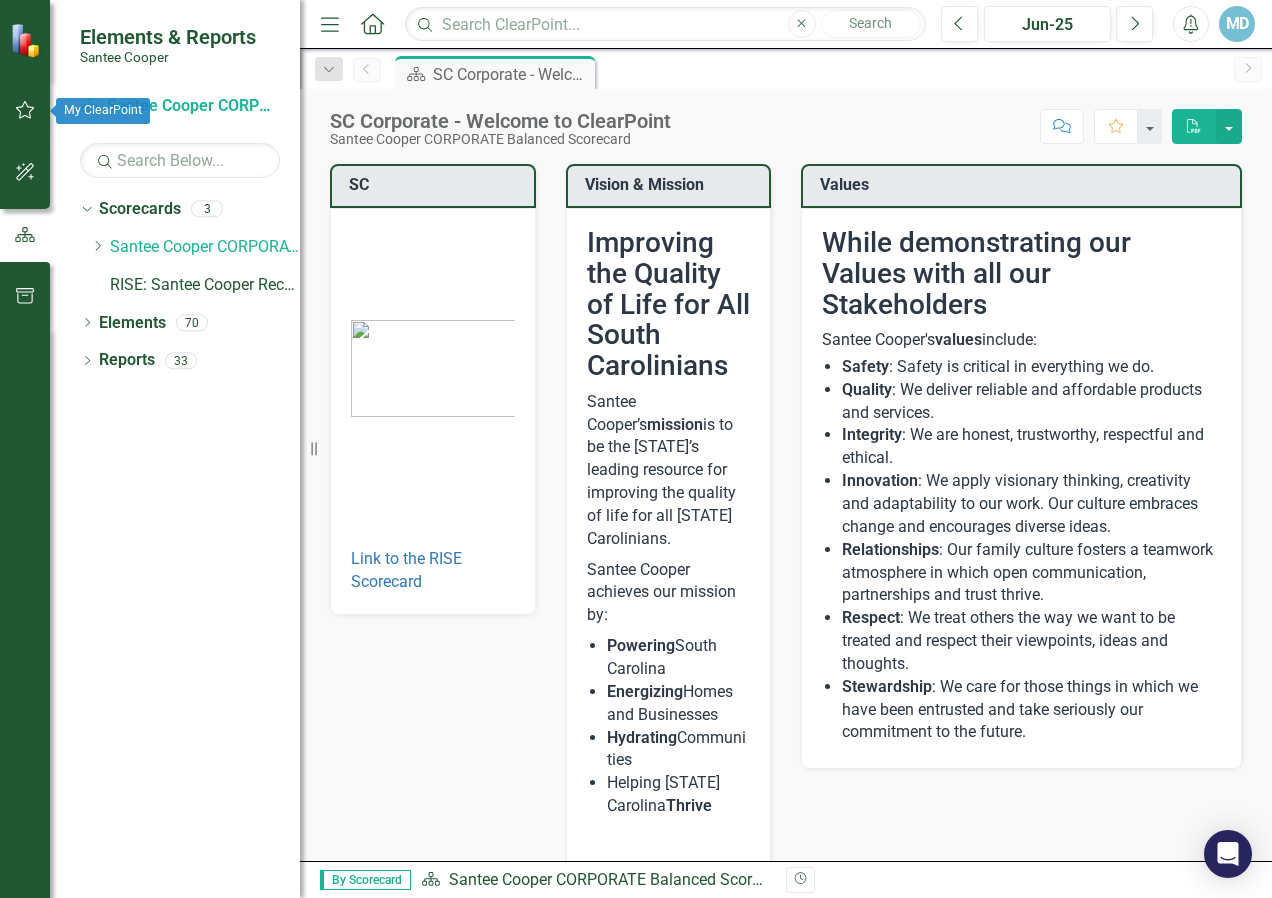 click at bounding box center [25, 110] 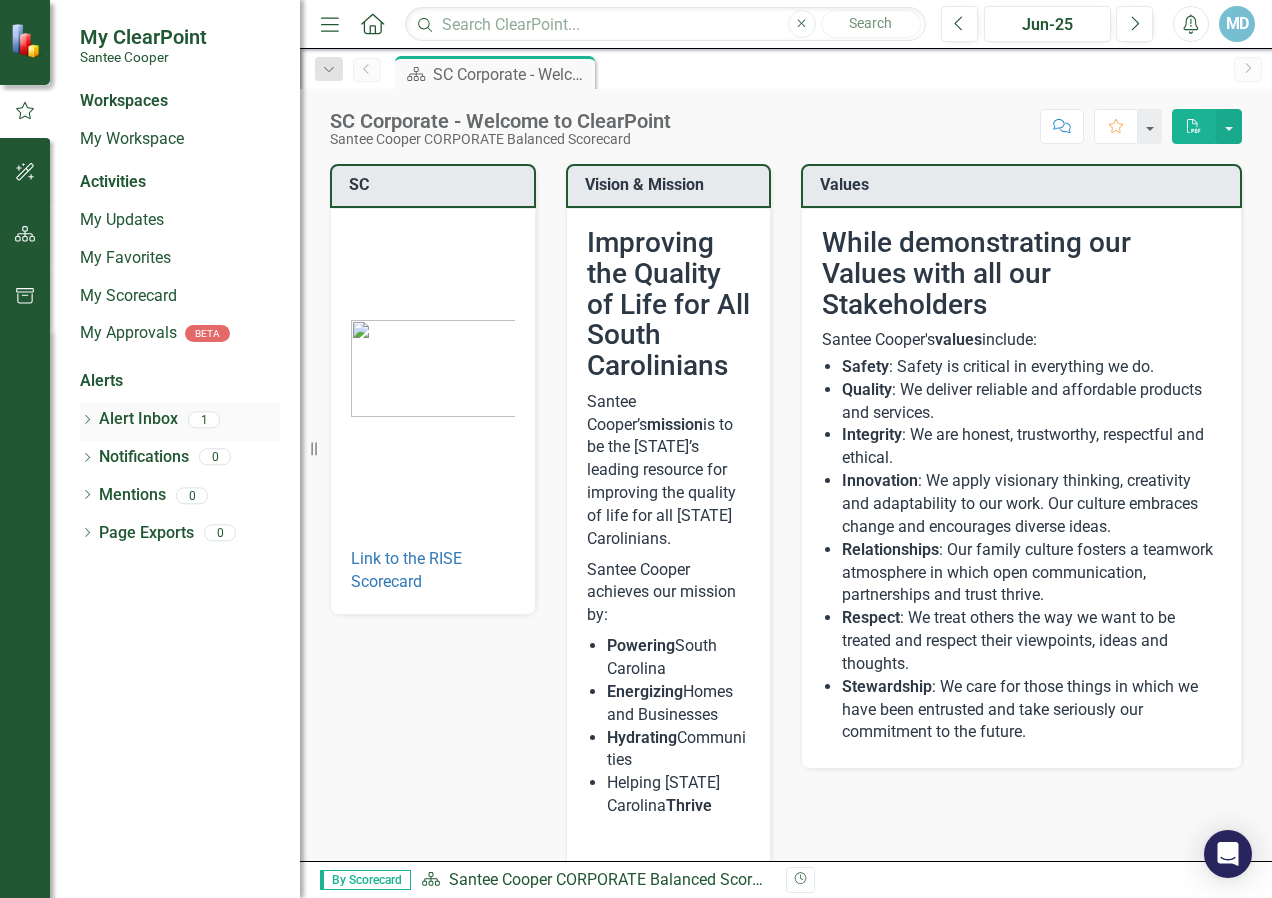 click on "Dropdown" at bounding box center (87, 421) 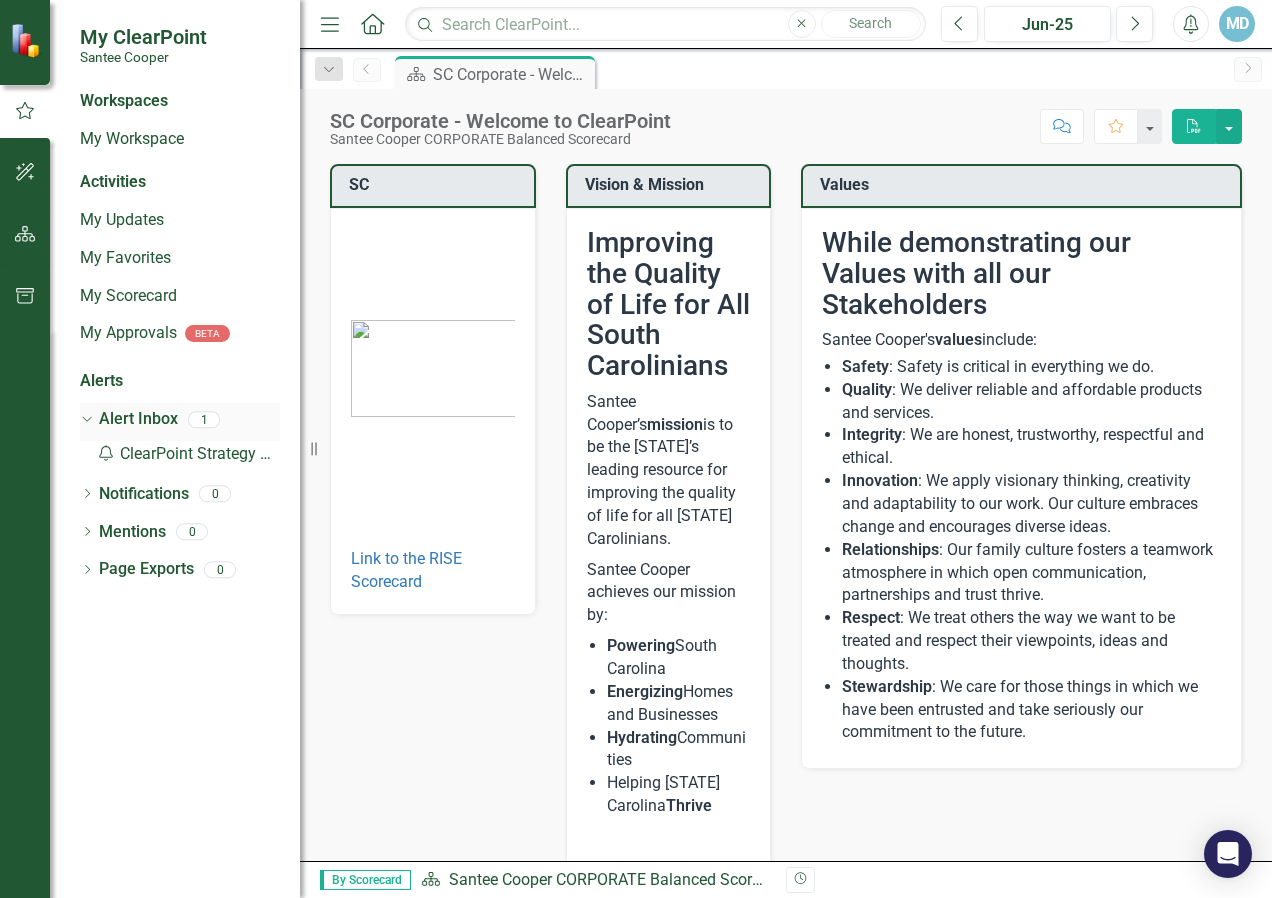 click on "Dropdown" at bounding box center (84, 418) 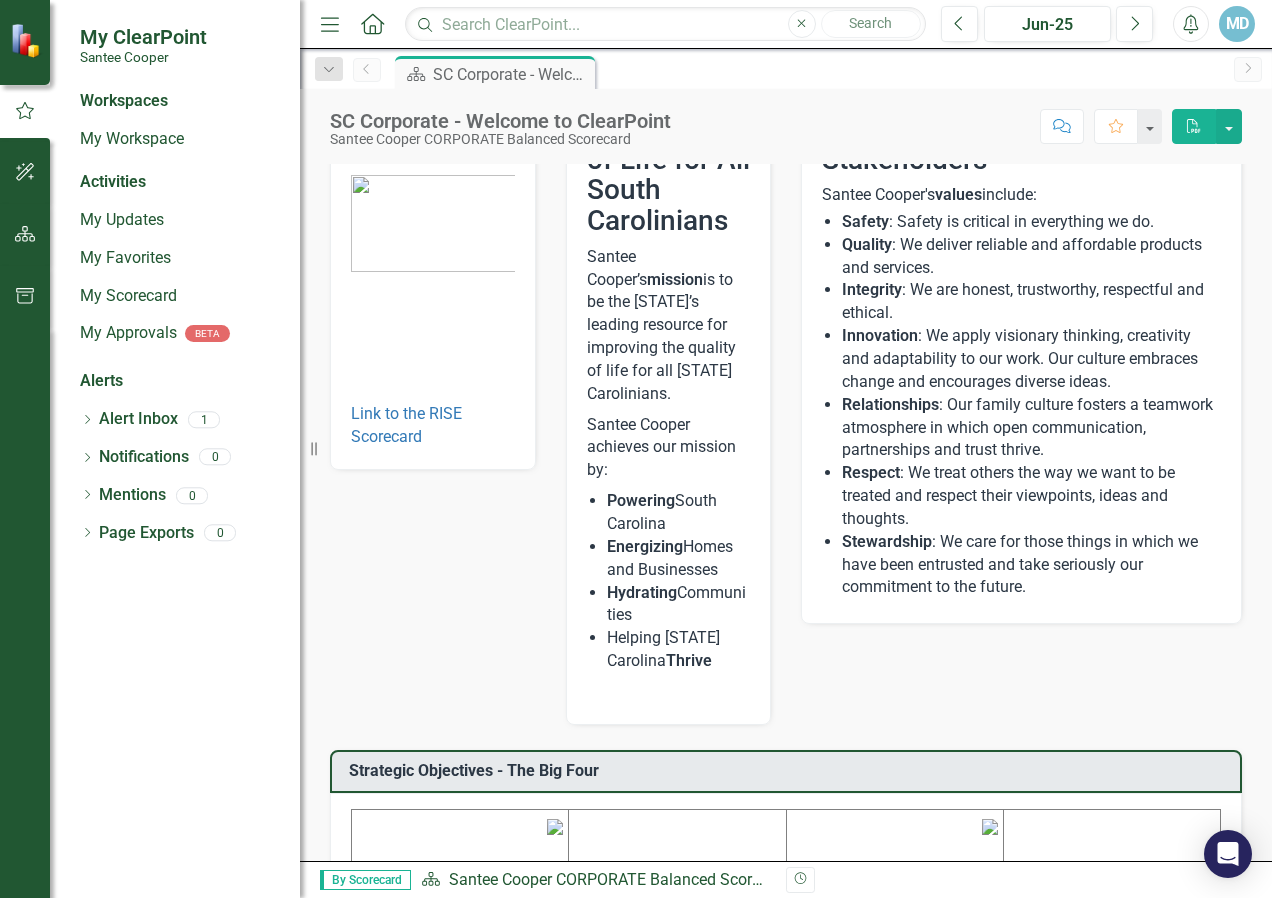 scroll, scrollTop: 0, scrollLeft: 0, axis: both 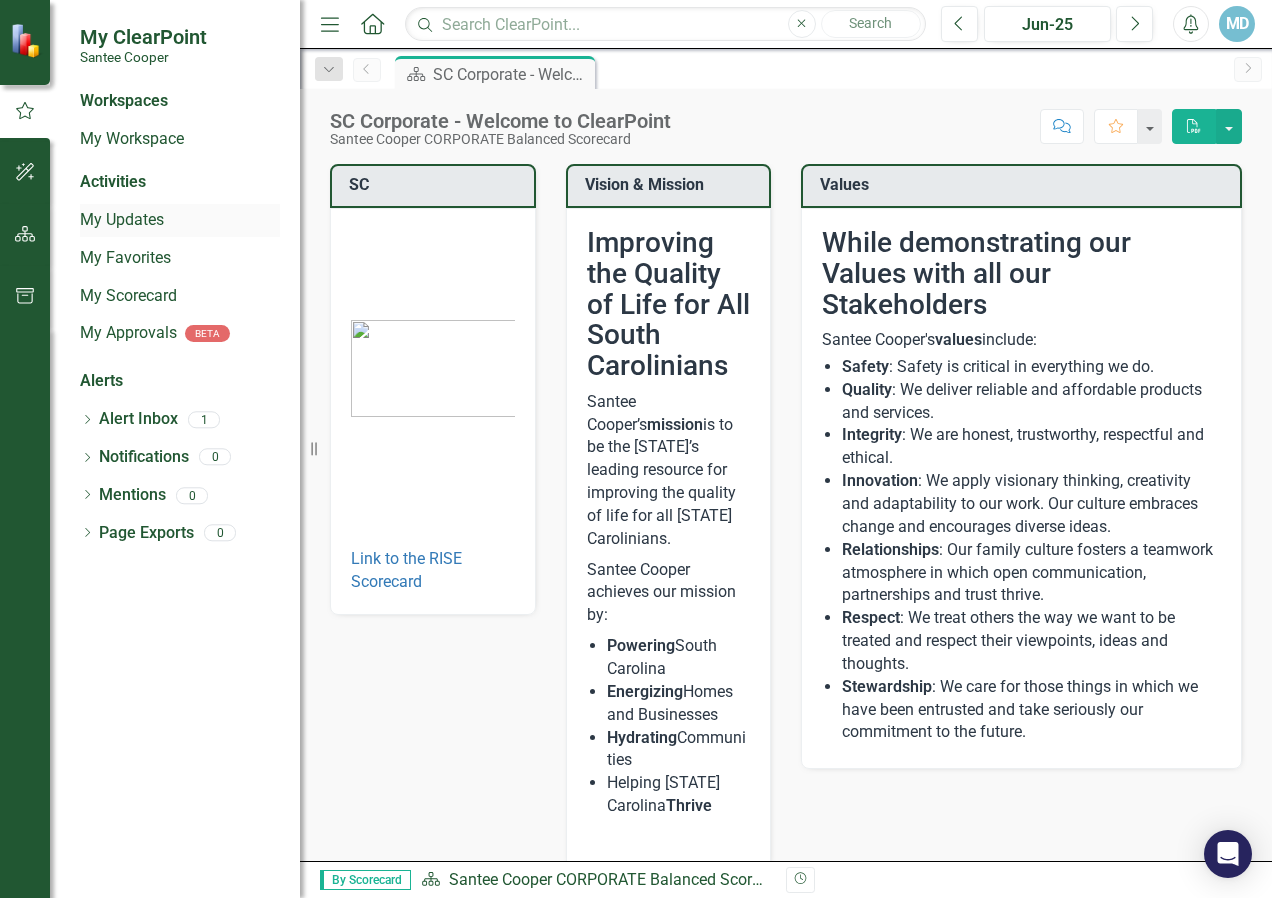 click on "My Updates" at bounding box center (180, 220) 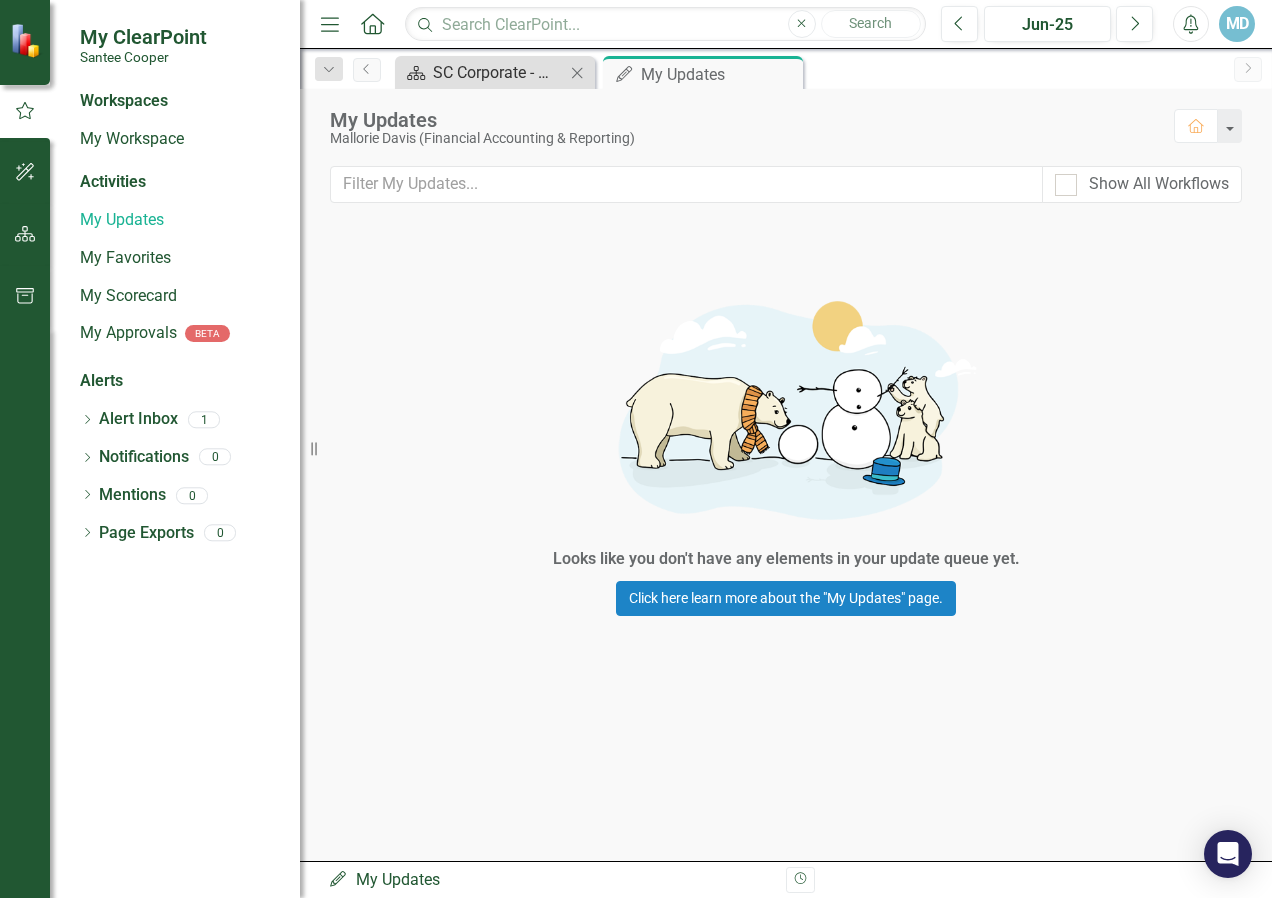 click on "SC Corporate - Welcome to ClearPoint" at bounding box center (499, 72) 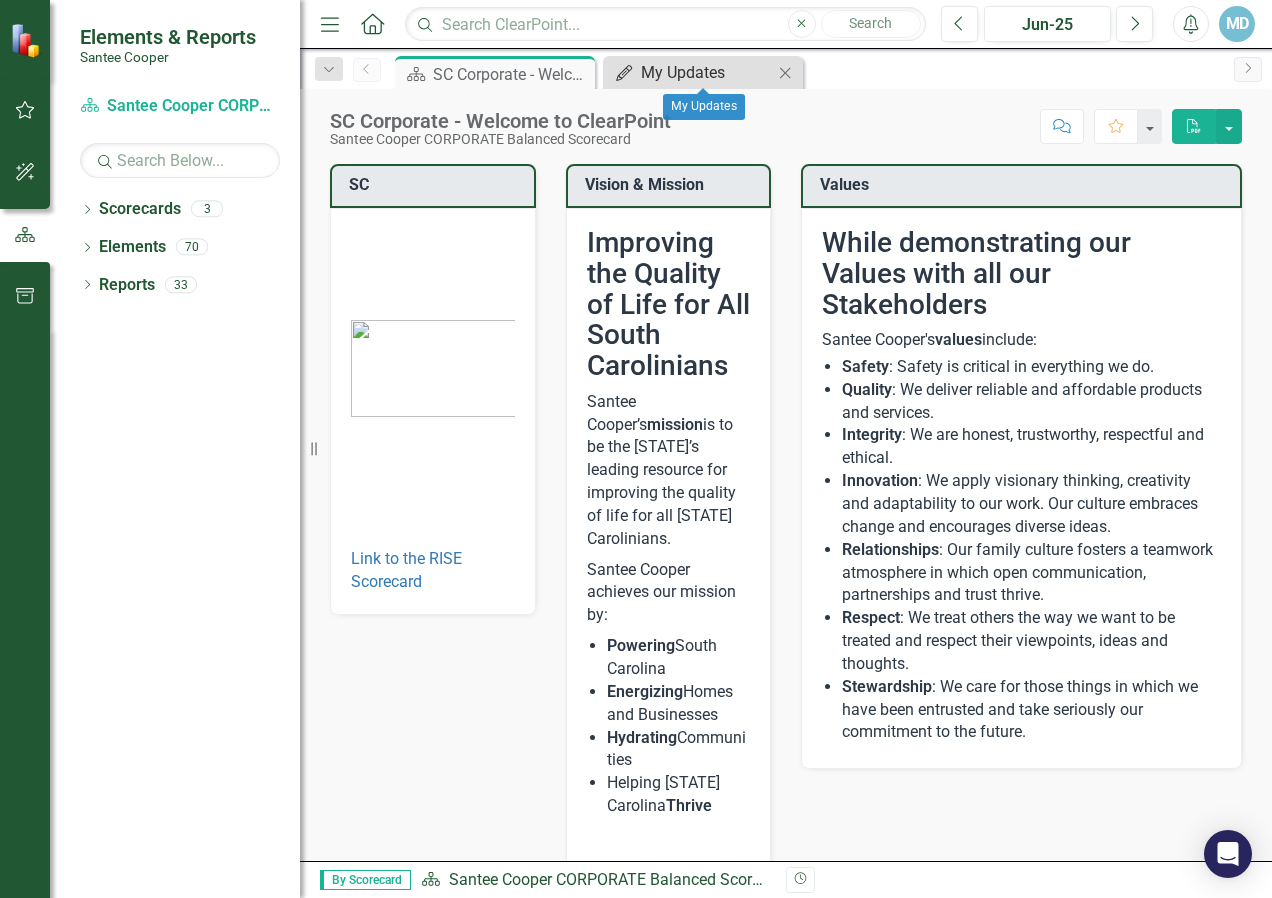 click on "My Updates" at bounding box center (707, 72) 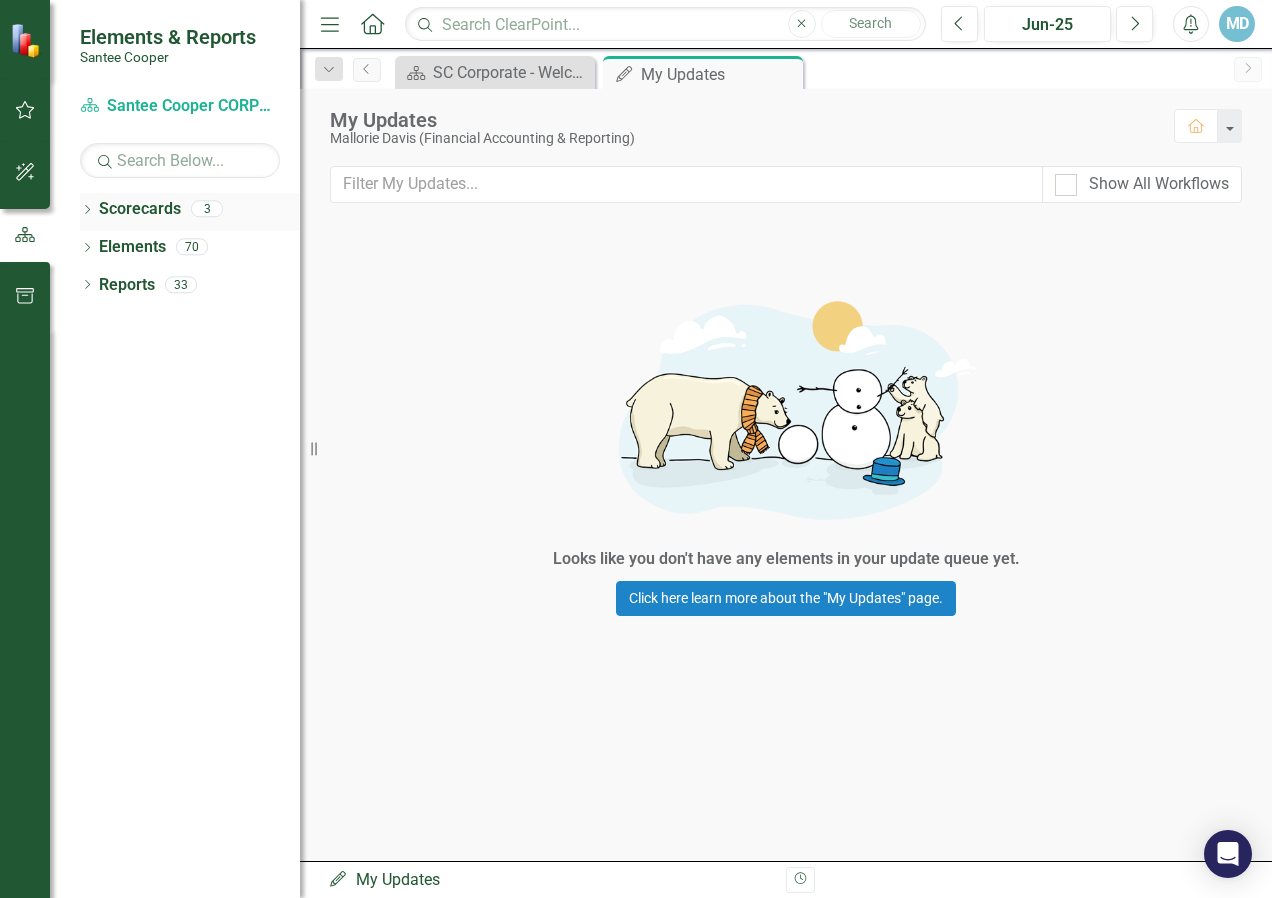 click on "Dropdown Scorecards 3" at bounding box center [190, 212] 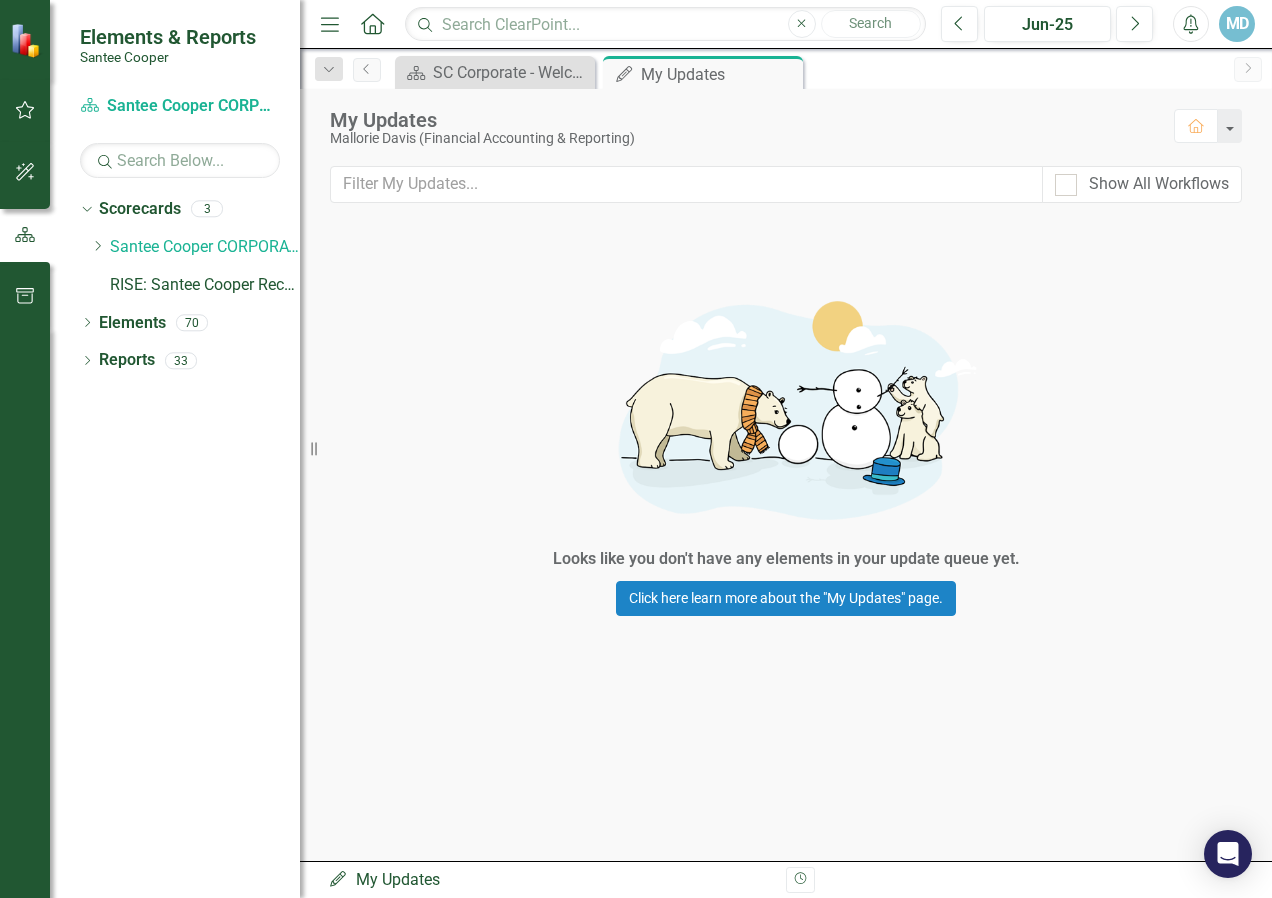 click at bounding box center (25, 110) 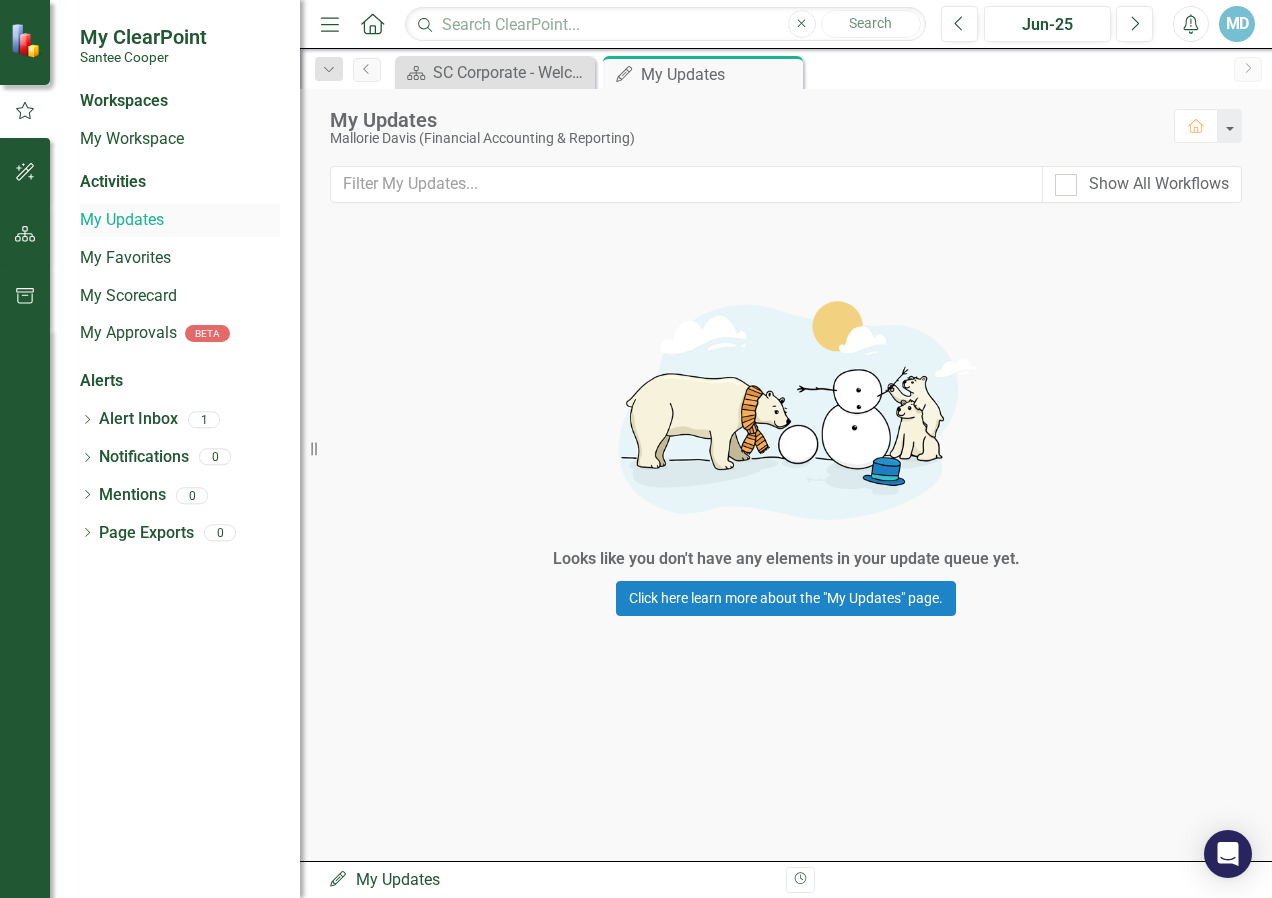 click on "My Updates" at bounding box center (180, 220) 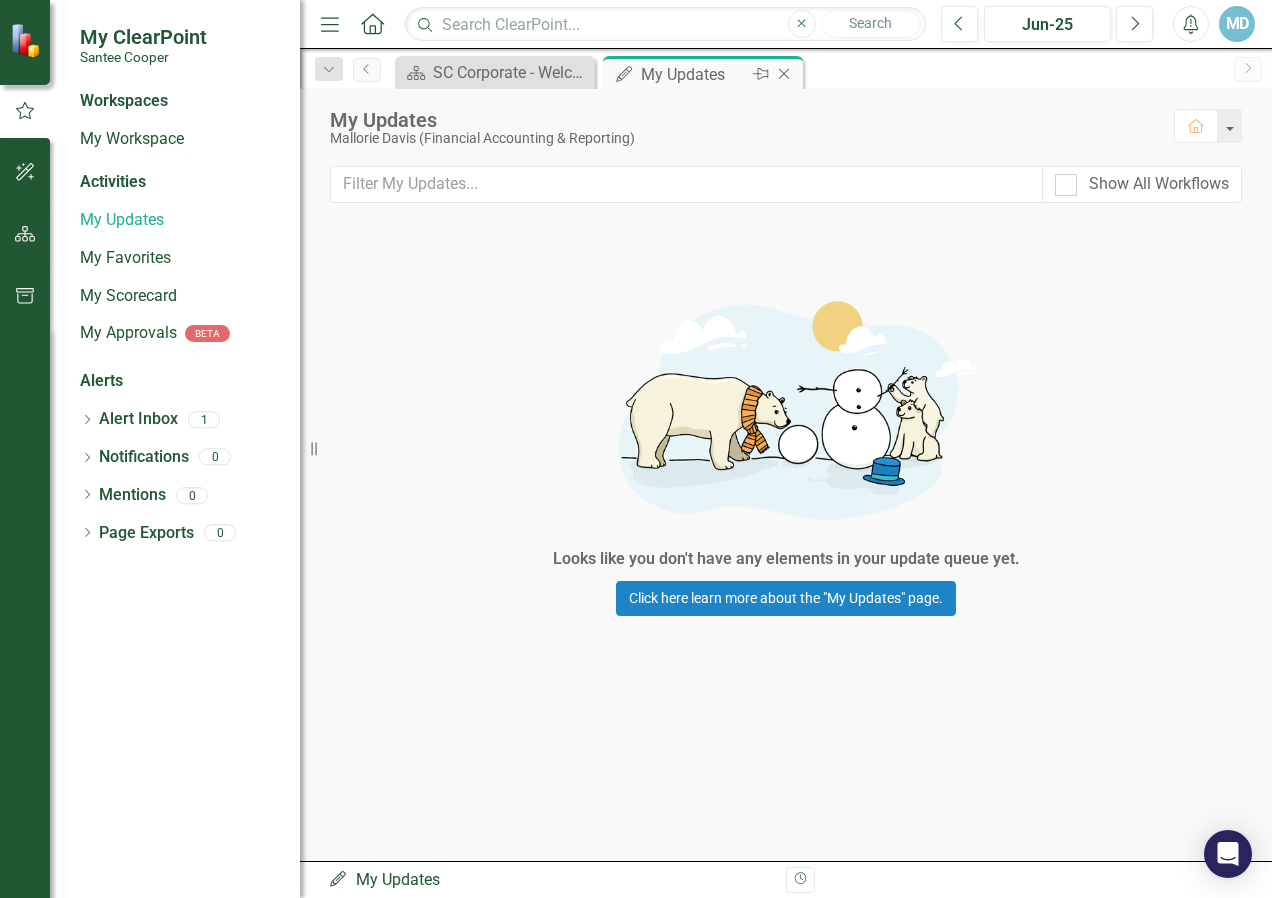 click on "Close" at bounding box center [784, 74] 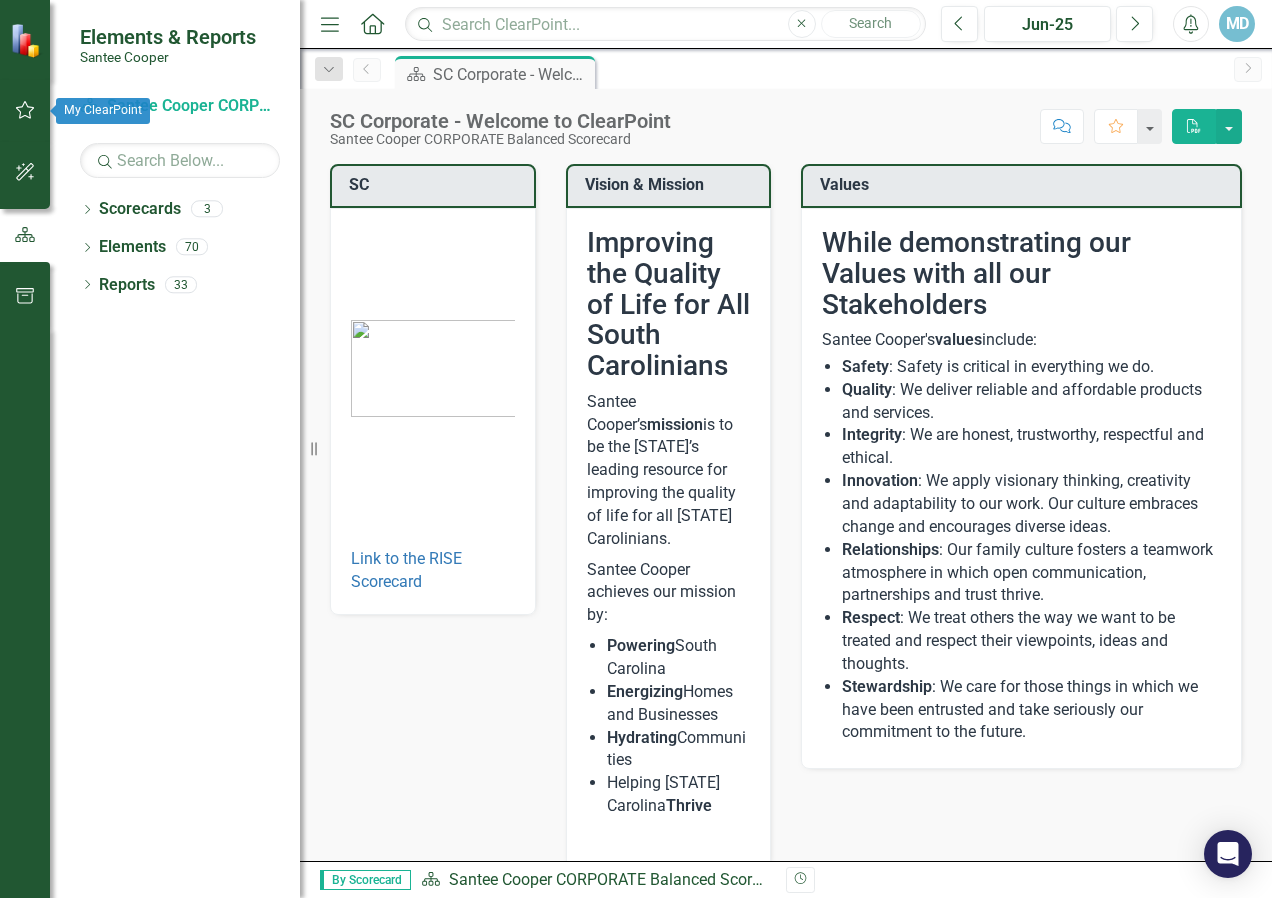 click at bounding box center [25, 110] 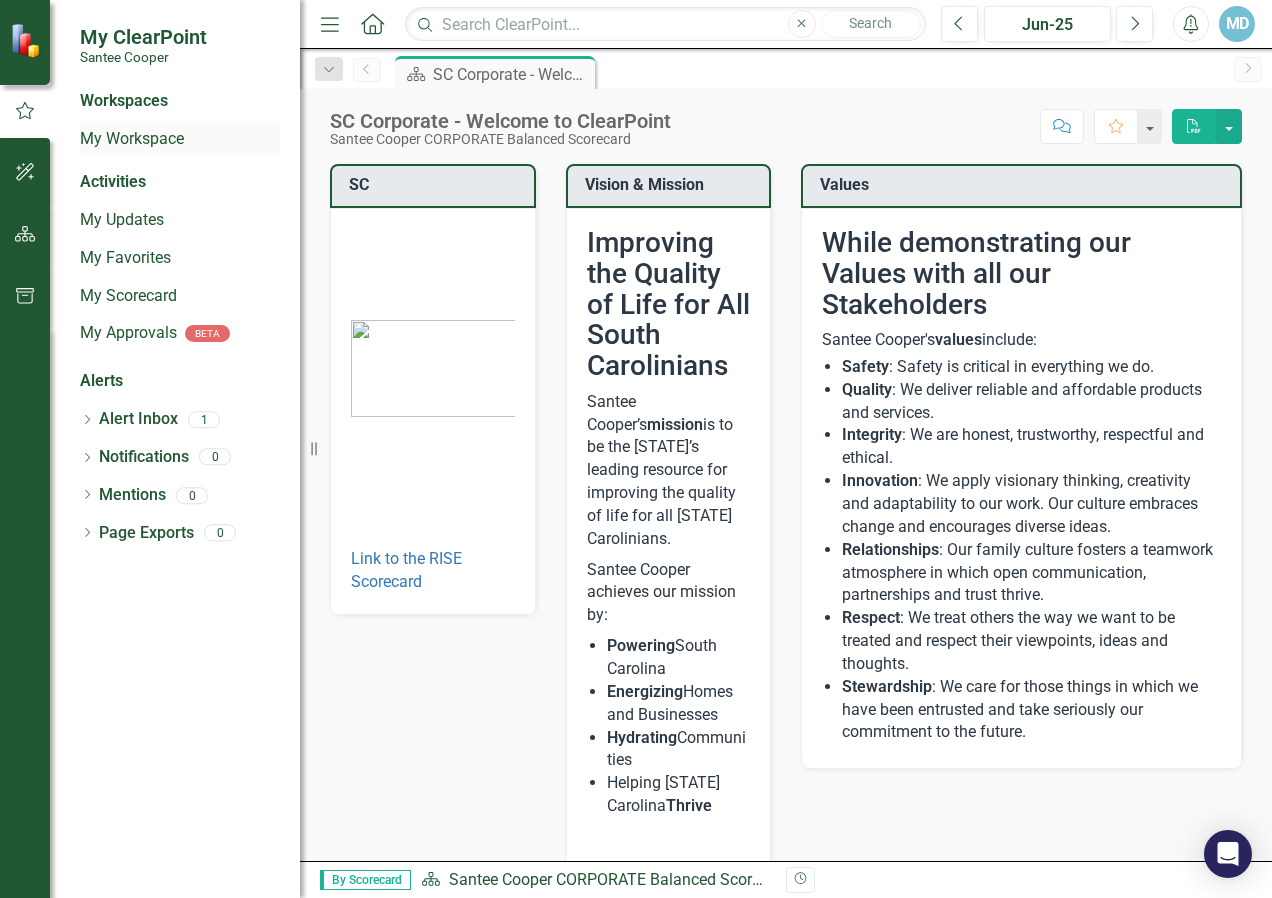 click on "My Workspace" at bounding box center [180, 139] 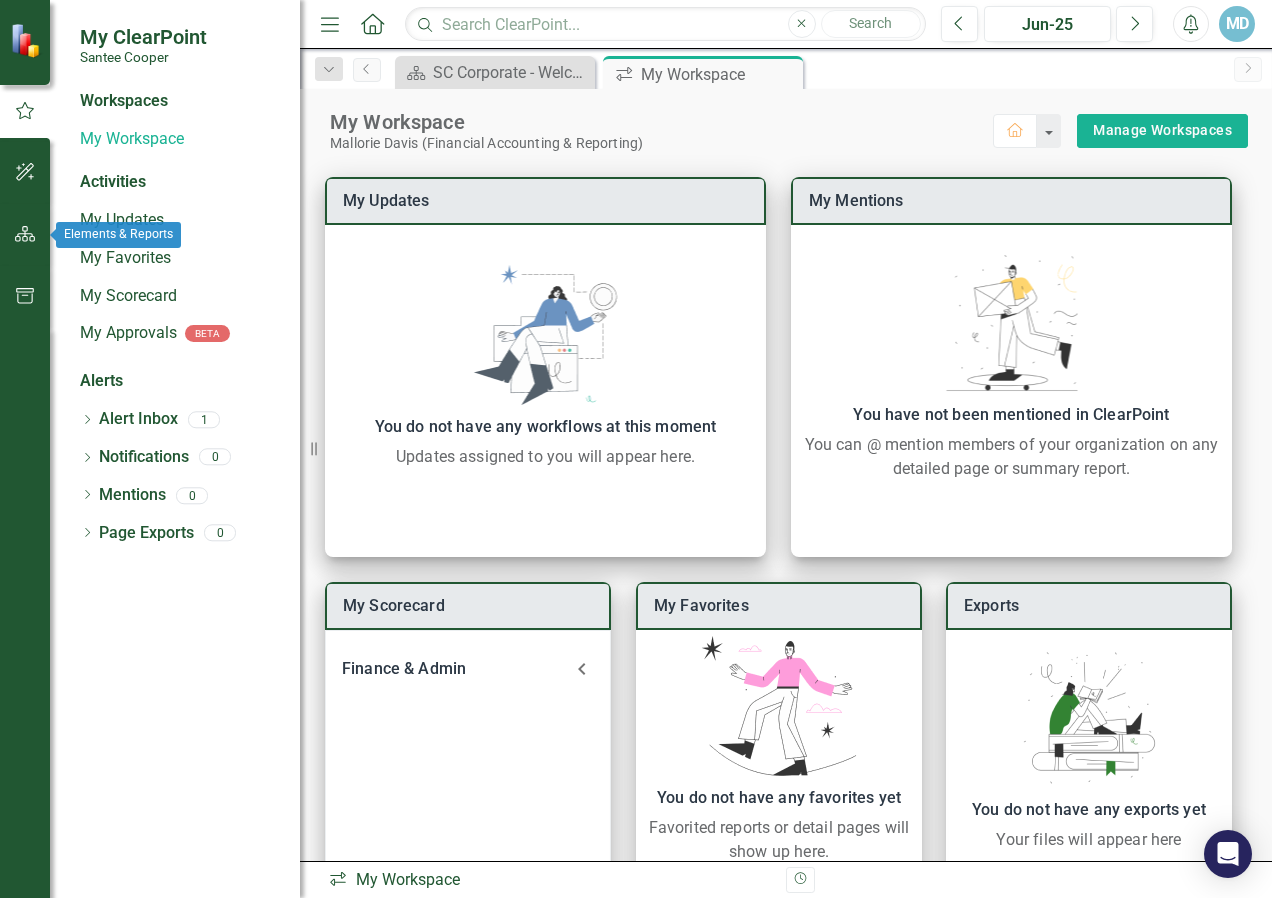 click at bounding box center [25, 234] 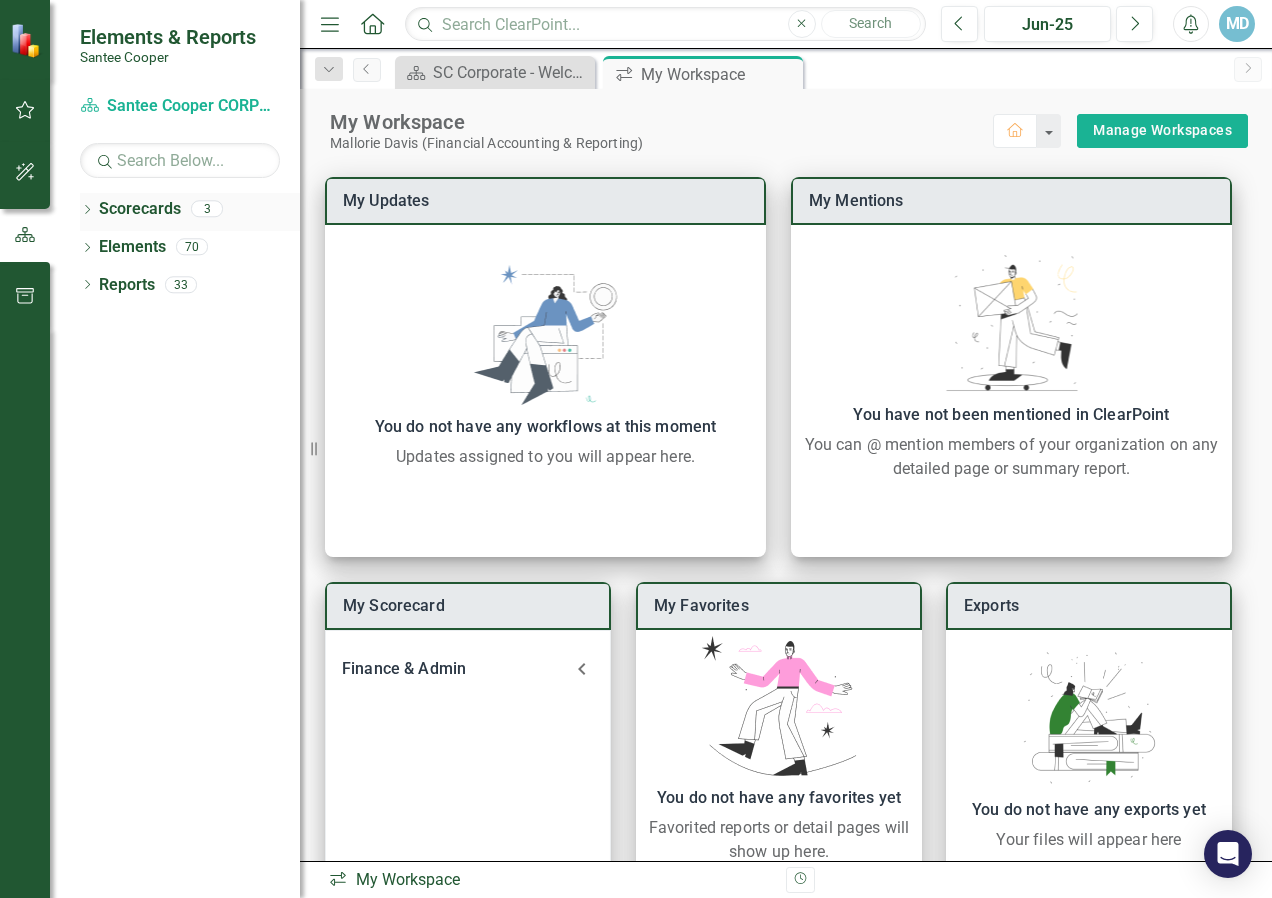 click on "Dropdown" at bounding box center (87, 211) 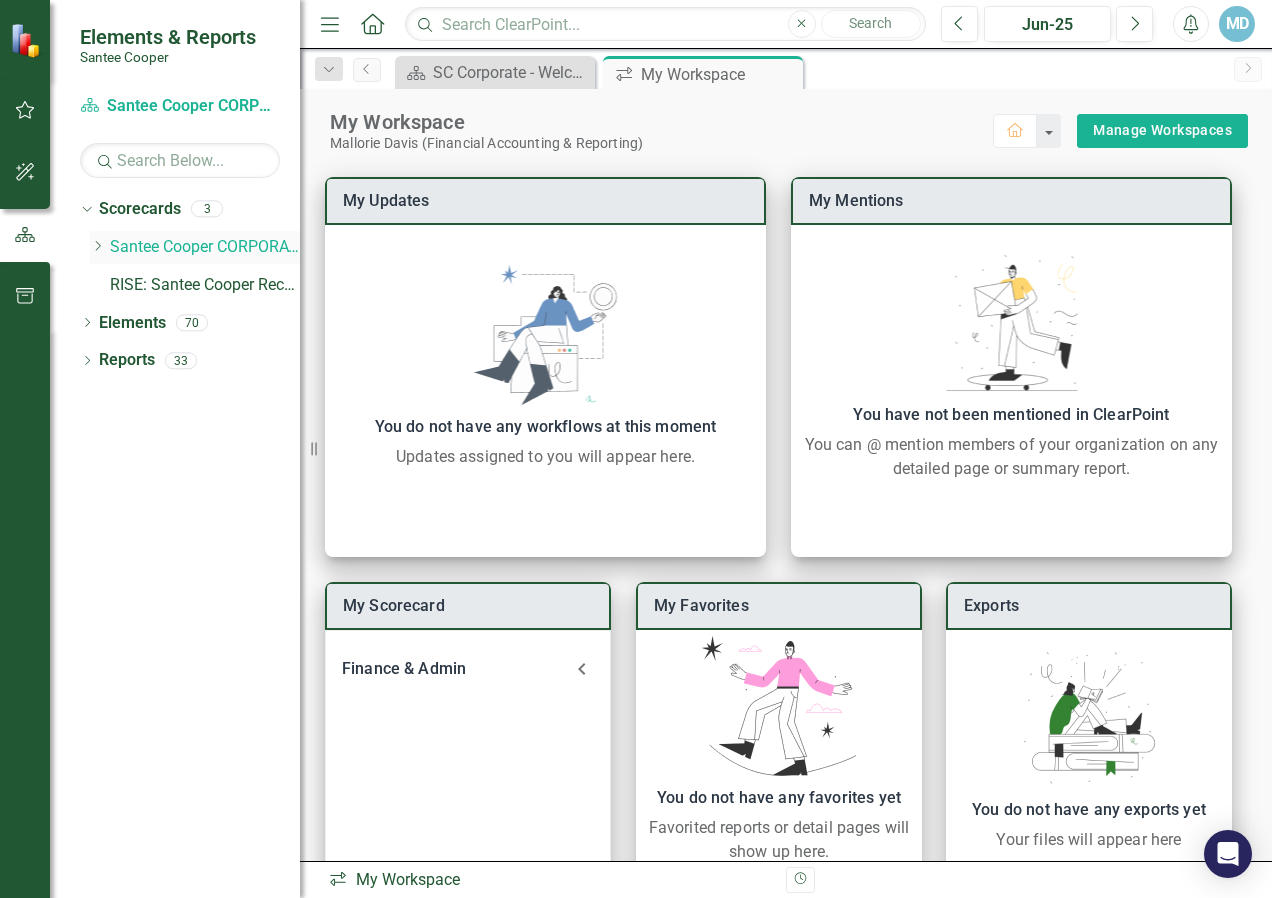 click on "Dropdown" at bounding box center (97, 246) 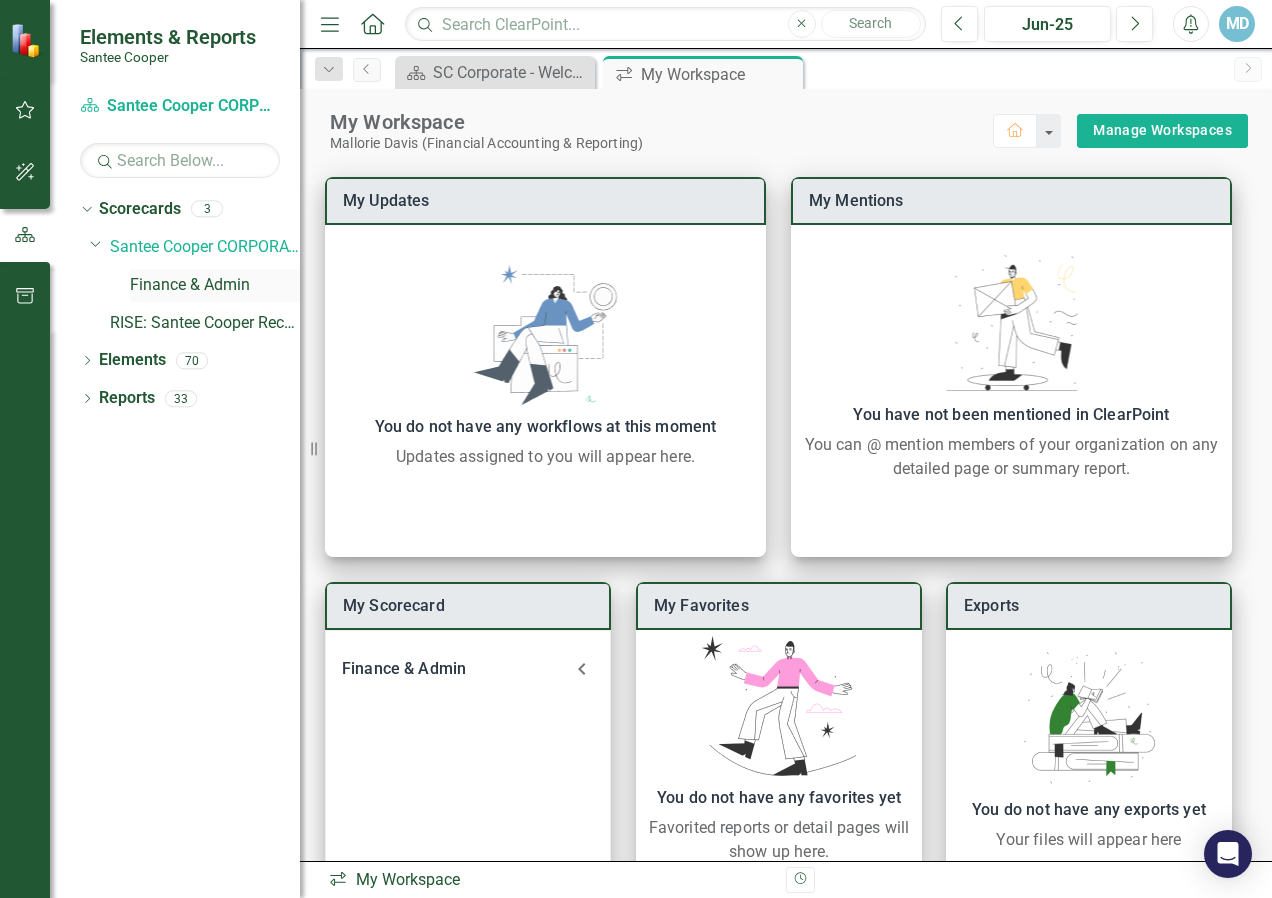click on "Finance & Admin" at bounding box center [215, 285] 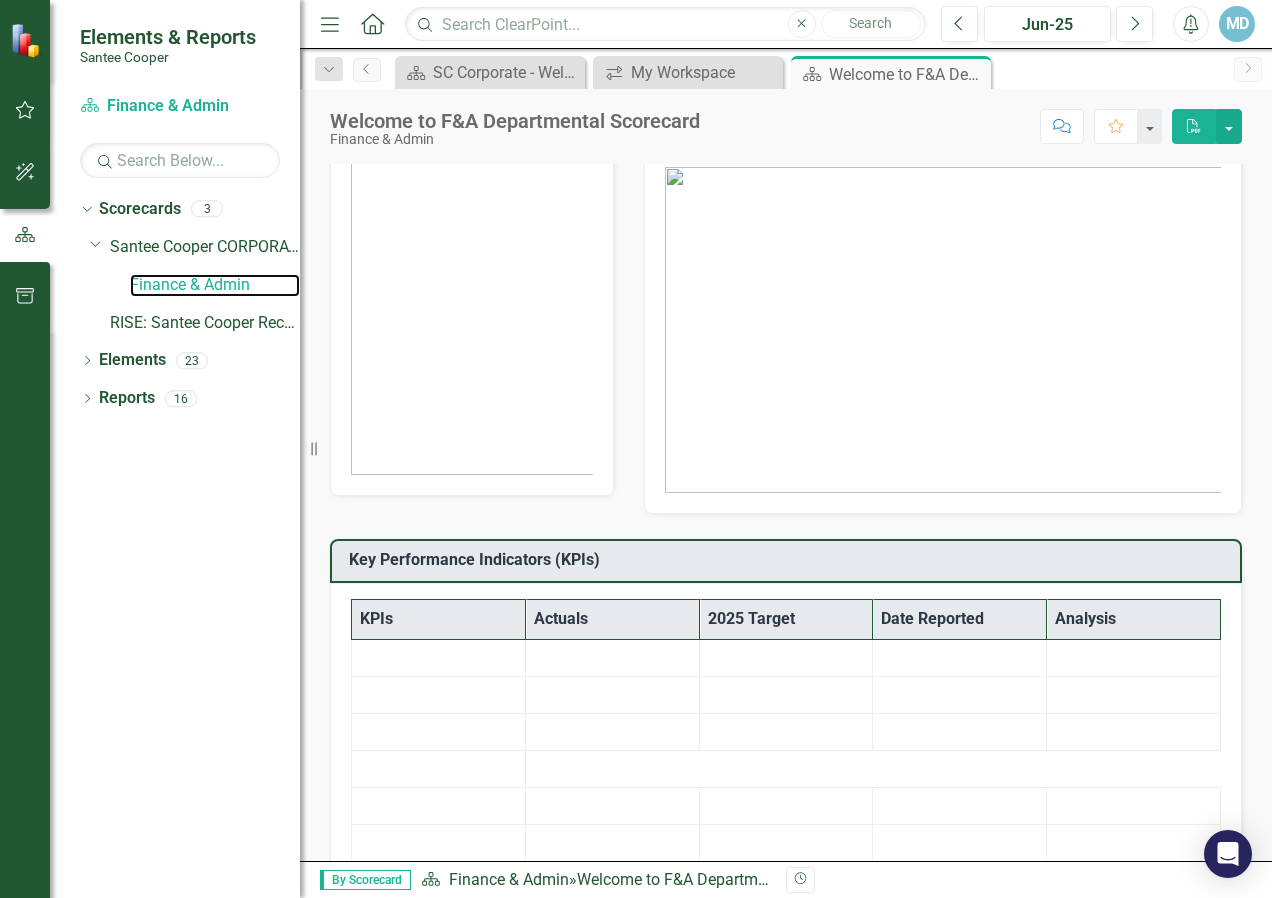 scroll, scrollTop: 300, scrollLeft: 0, axis: vertical 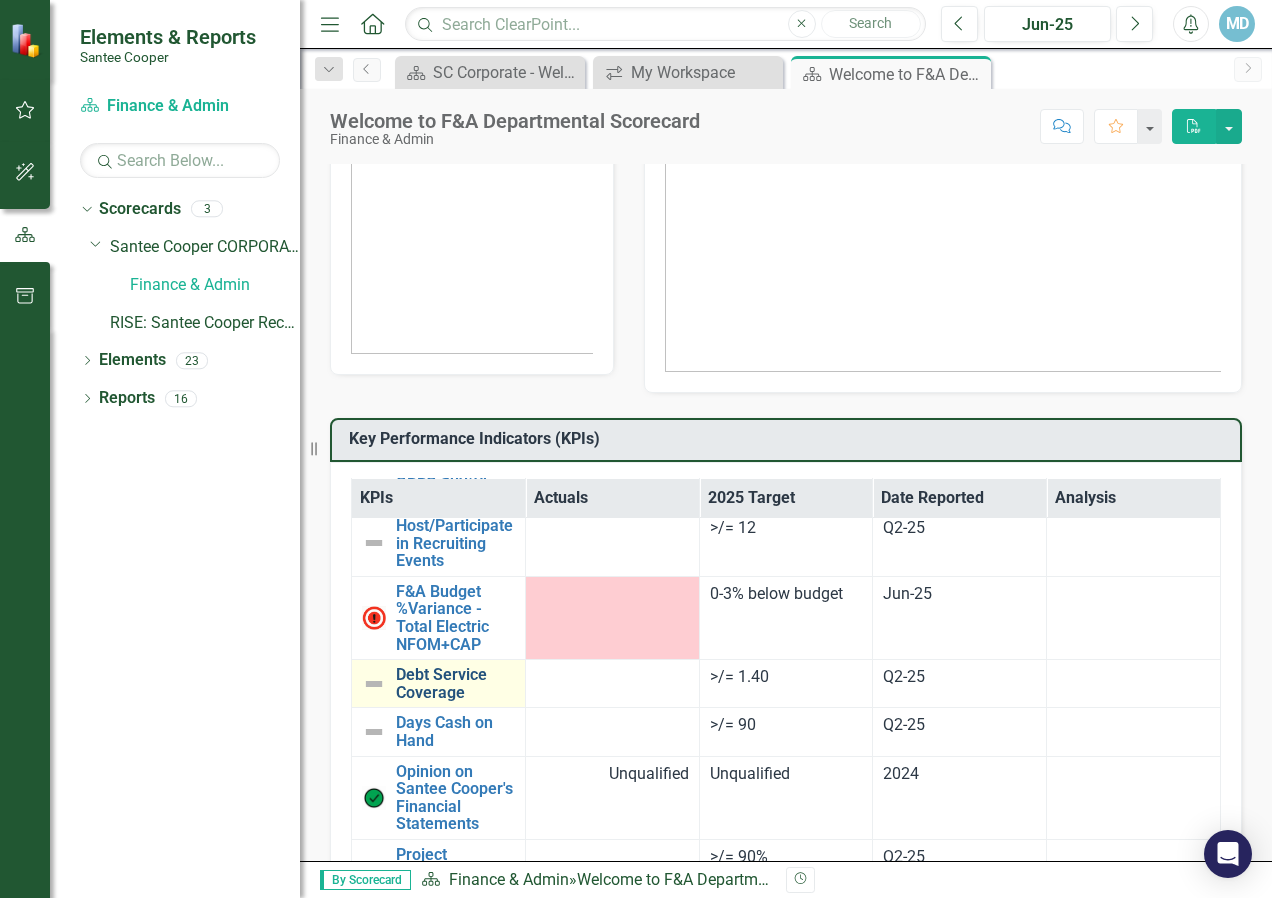 click on "Debt Service Coverage" at bounding box center [455, 683] 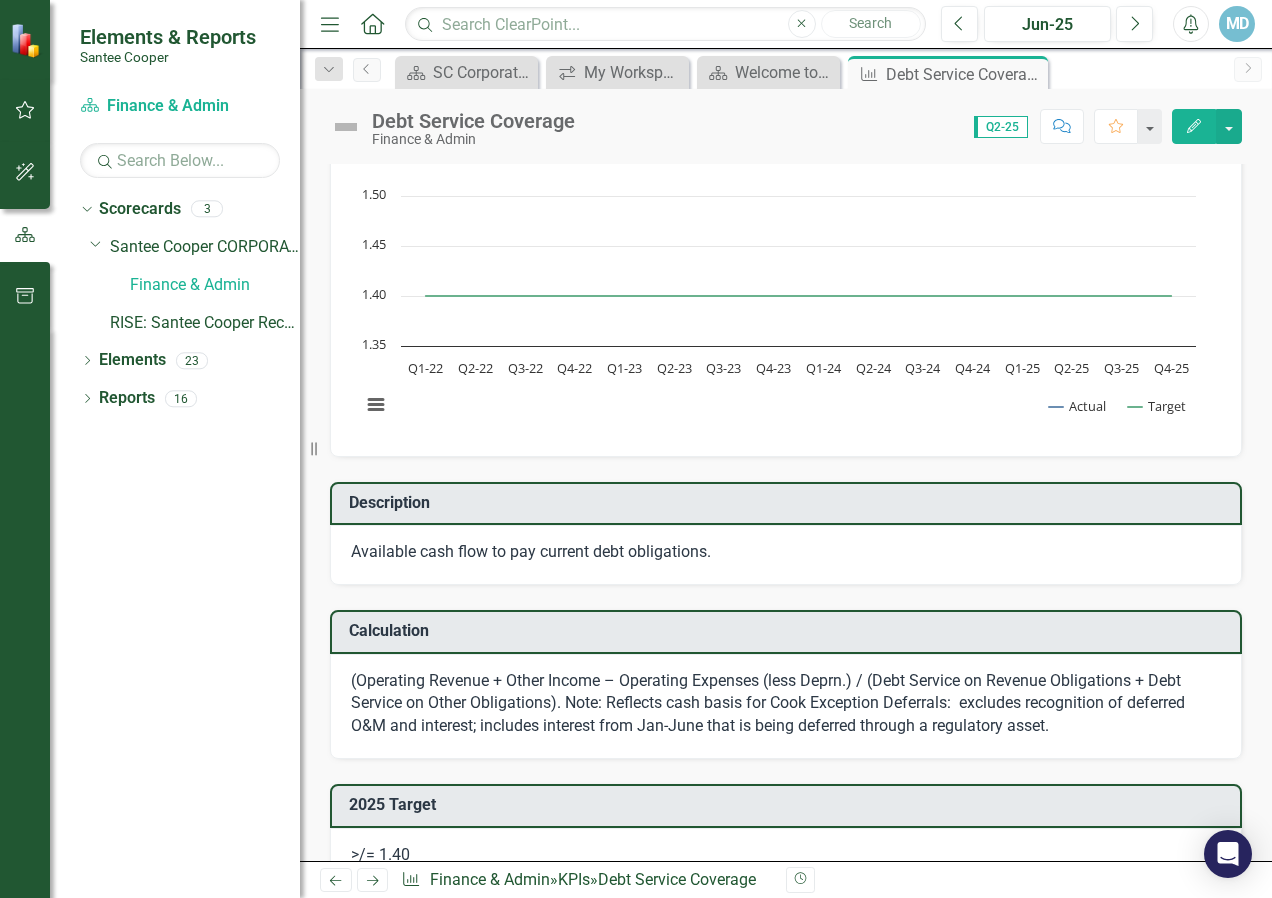 scroll, scrollTop: 0, scrollLeft: 0, axis: both 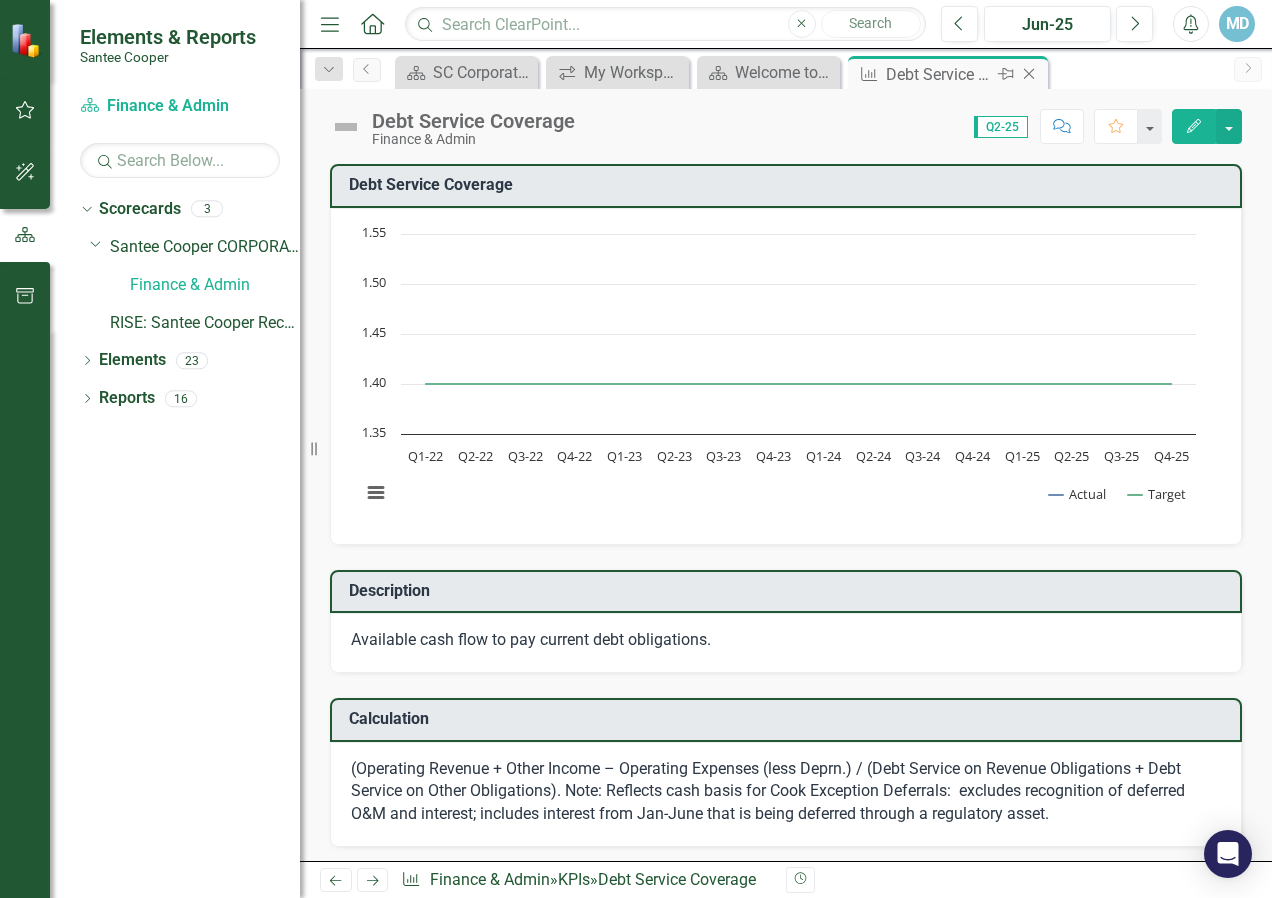 click on "Close" at bounding box center (1029, 74) 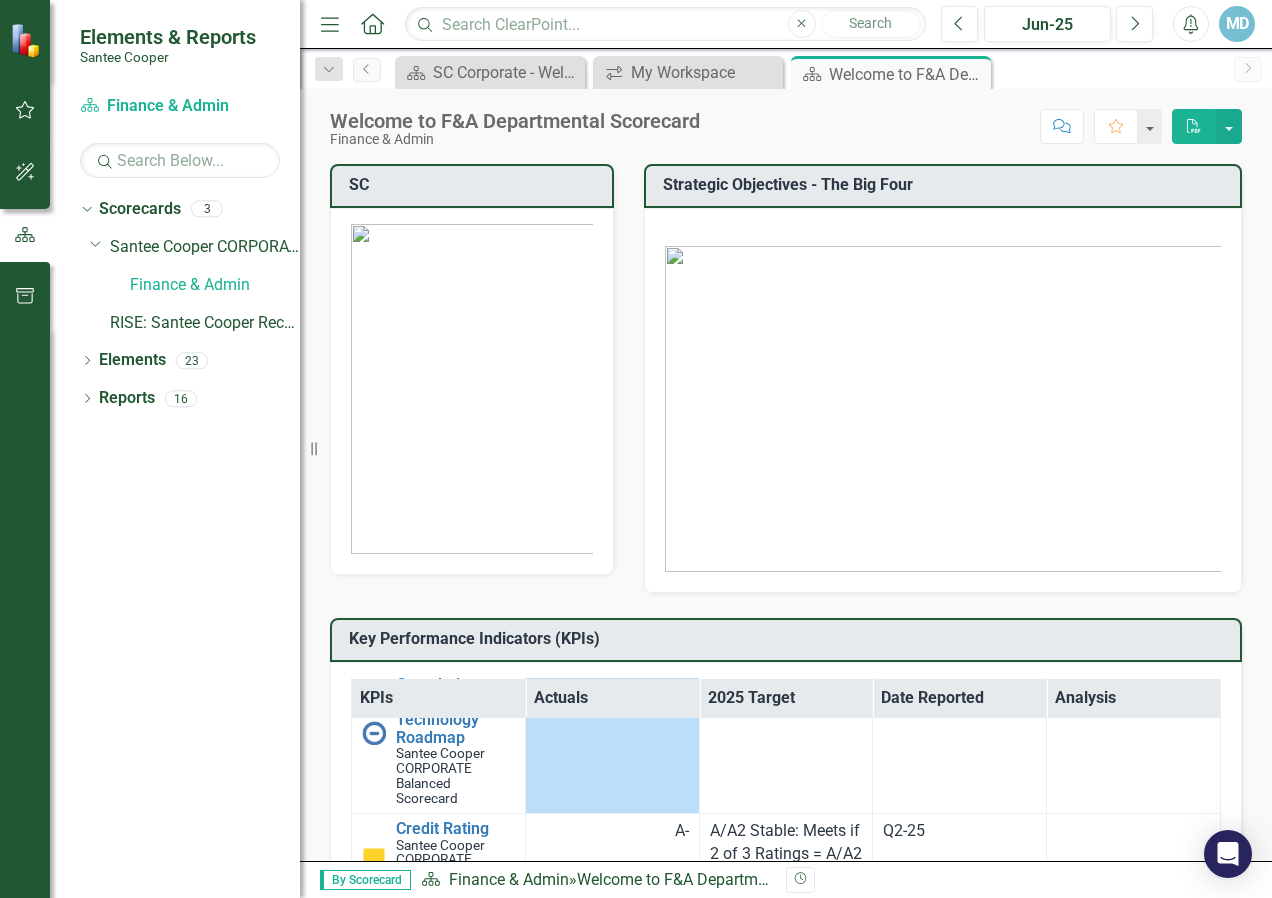 scroll, scrollTop: 0, scrollLeft: 0, axis: both 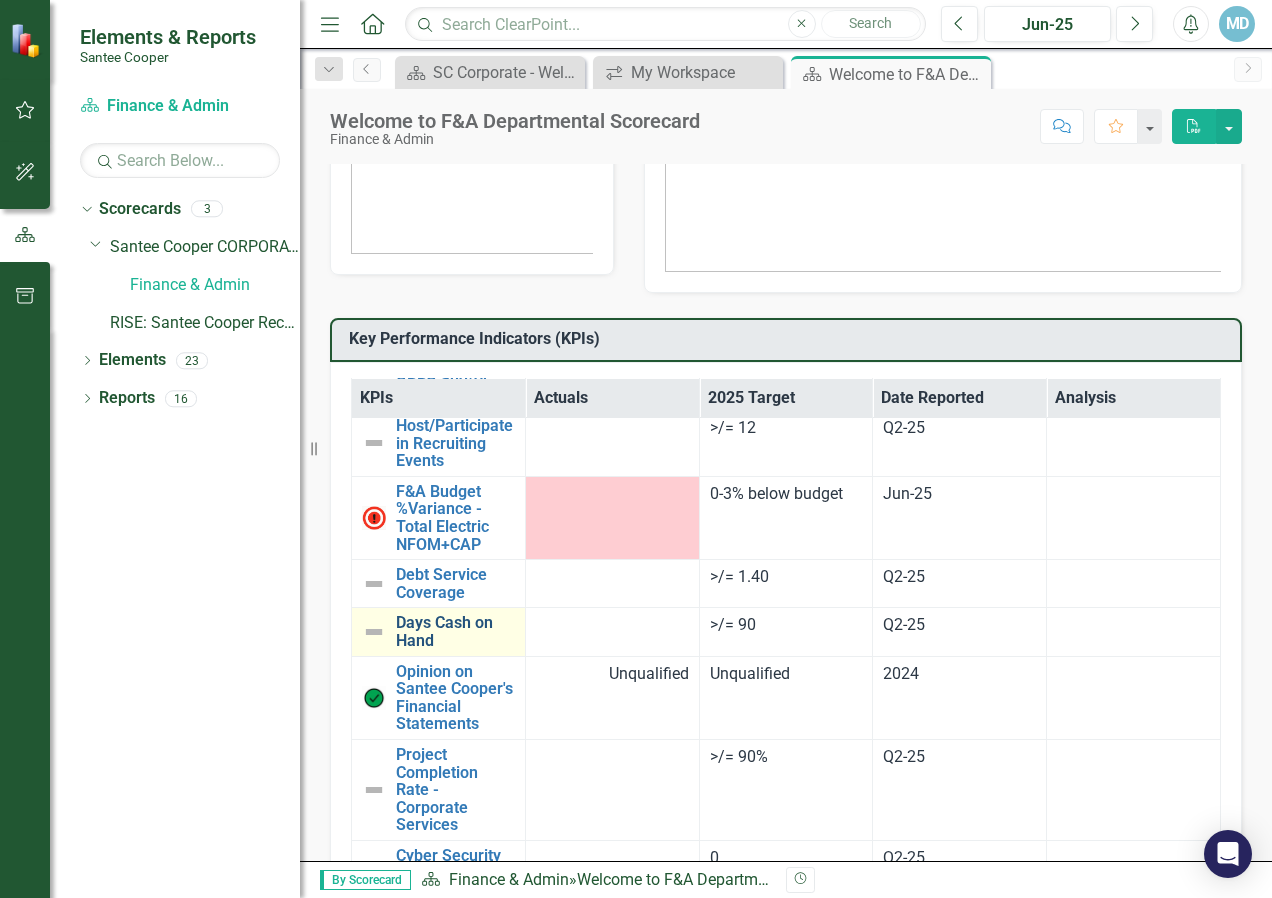 click on "Days Cash on Hand" at bounding box center [455, 631] 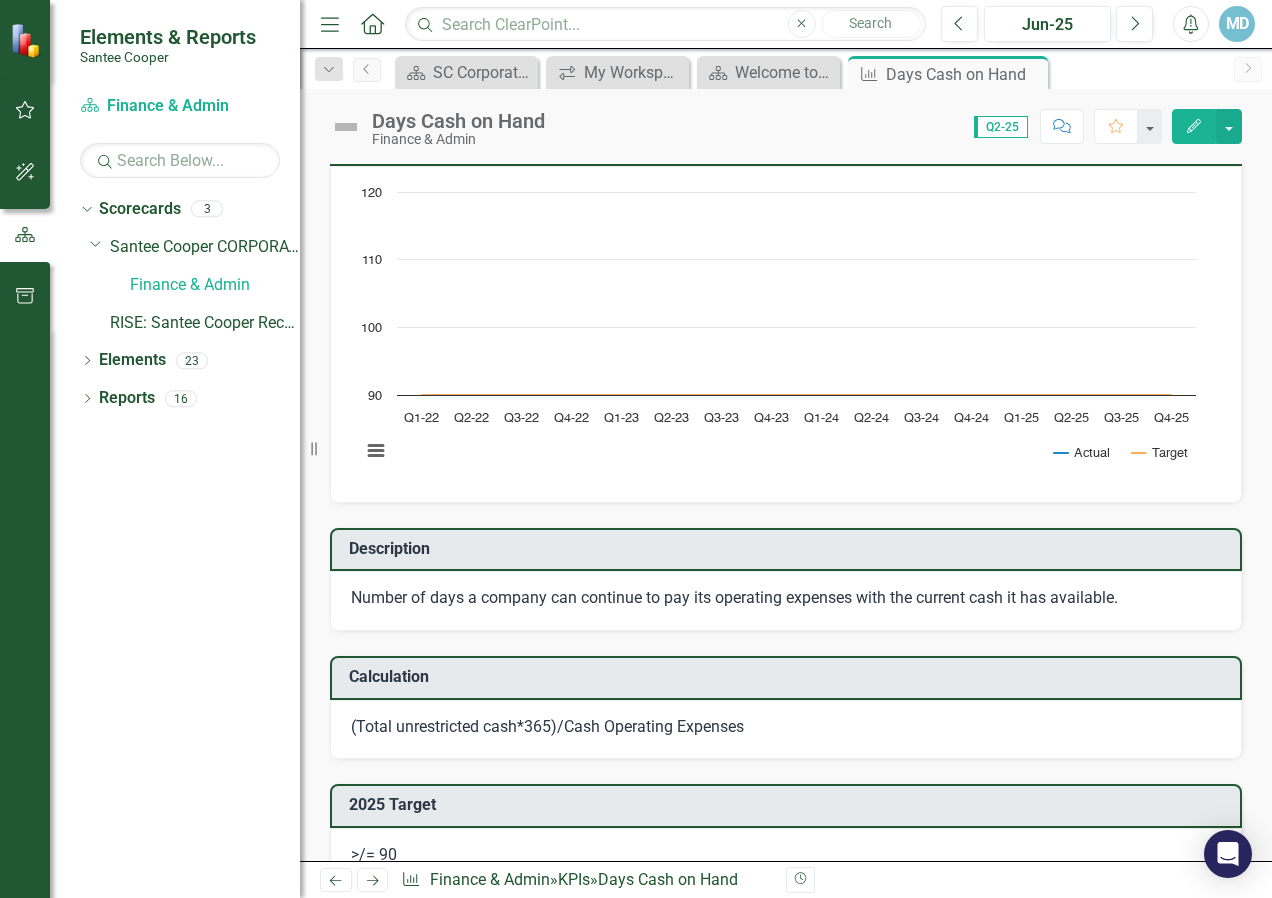 scroll, scrollTop: 0, scrollLeft: 0, axis: both 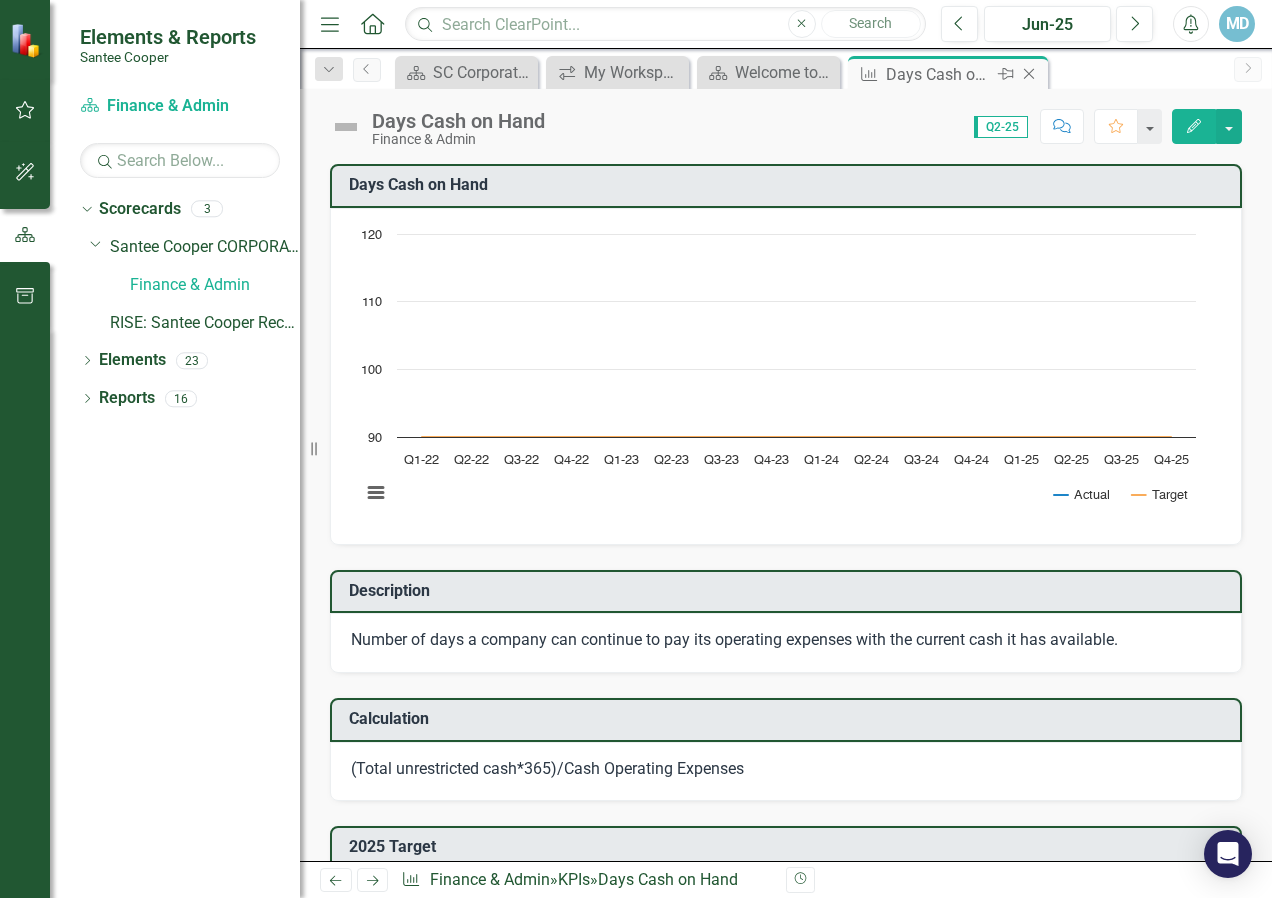 click on "Close" at bounding box center (1029, 74) 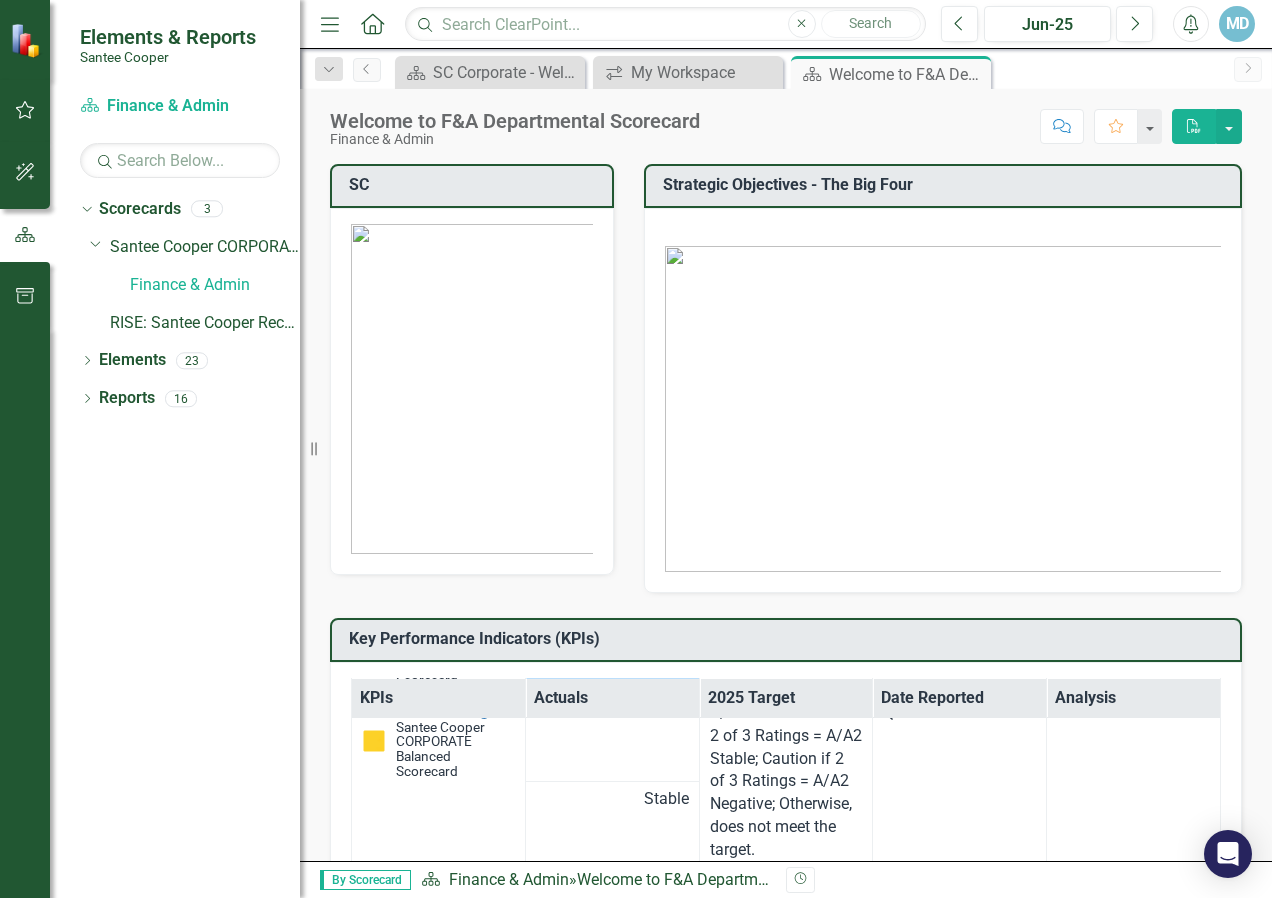 scroll, scrollTop: 300, scrollLeft: 0, axis: vertical 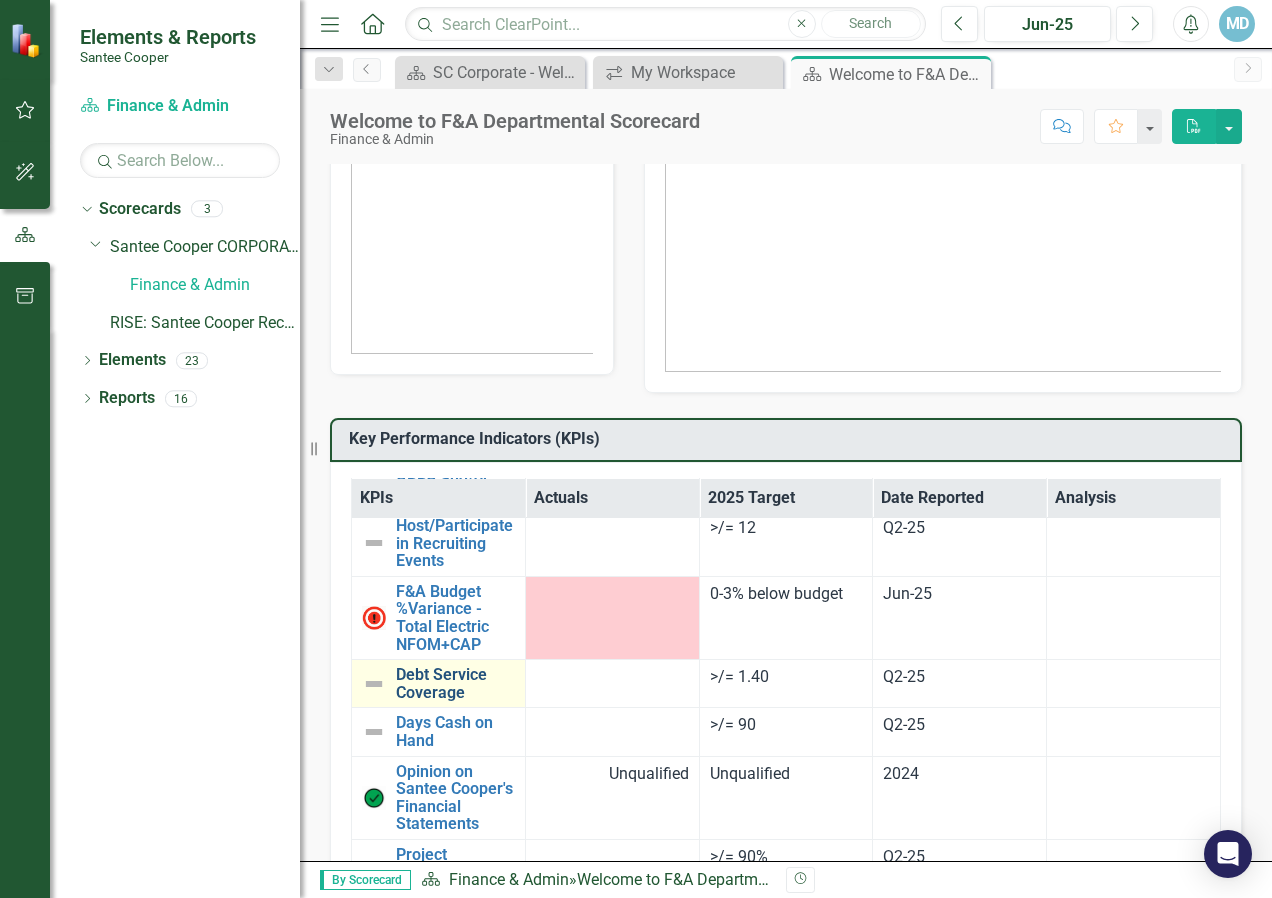 click on "Debt Service Coverage" at bounding box center [455, 683] 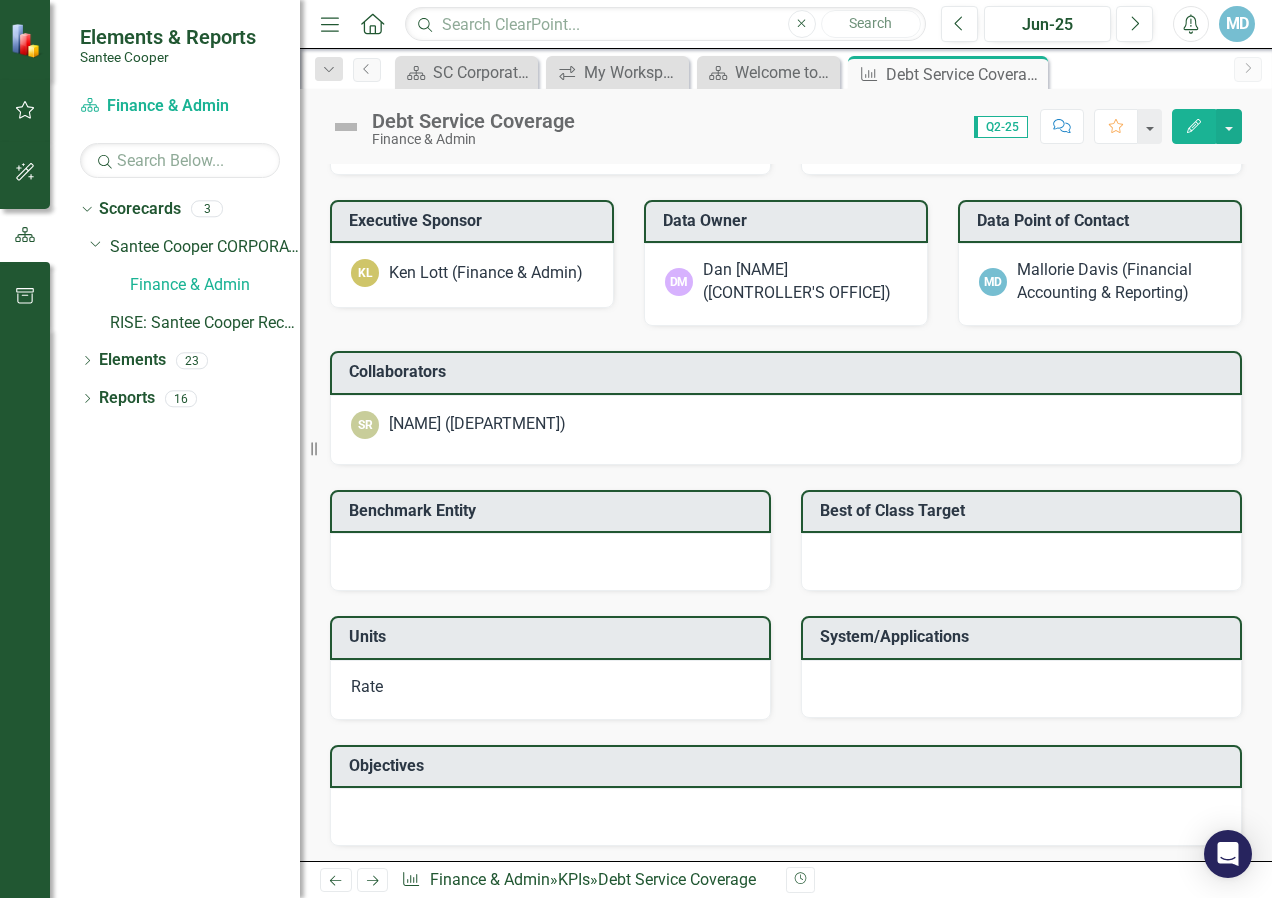 scroll, scrollTop: 1348, scrollLeft: 0, axis: vertical 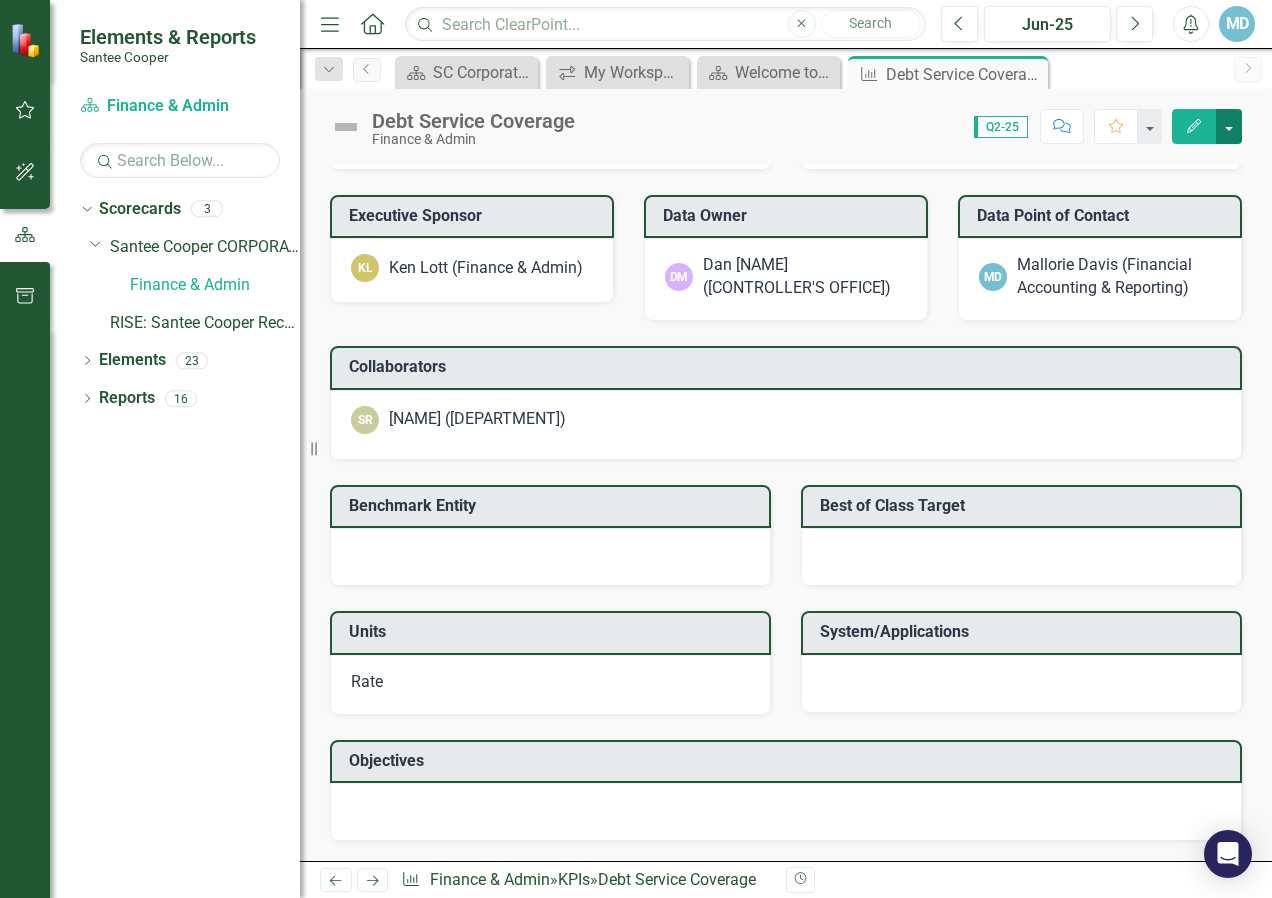 click at bounding box center (1229, 126) 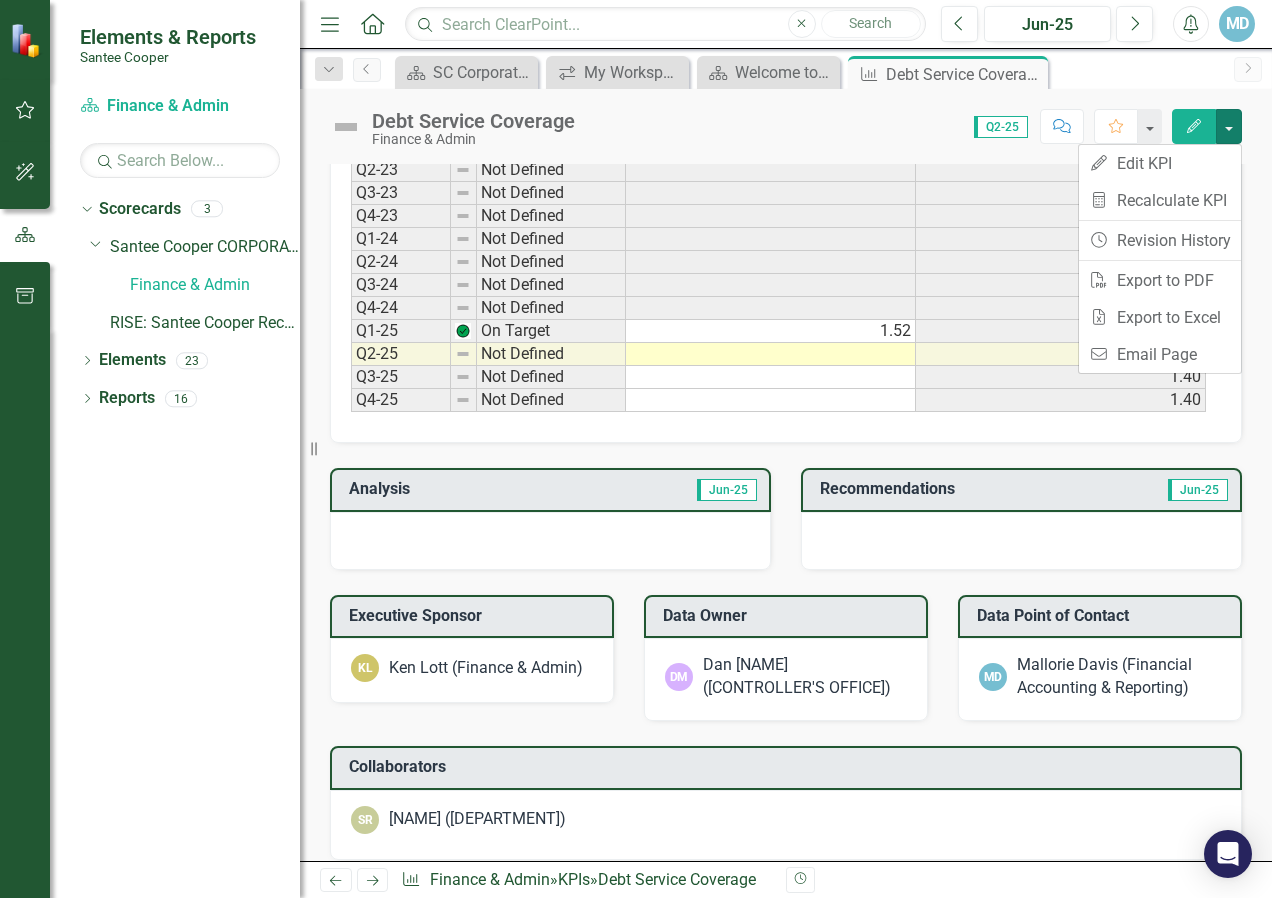 scroll, scrollTop: 548, scrollLeft: 0, axis: vertical 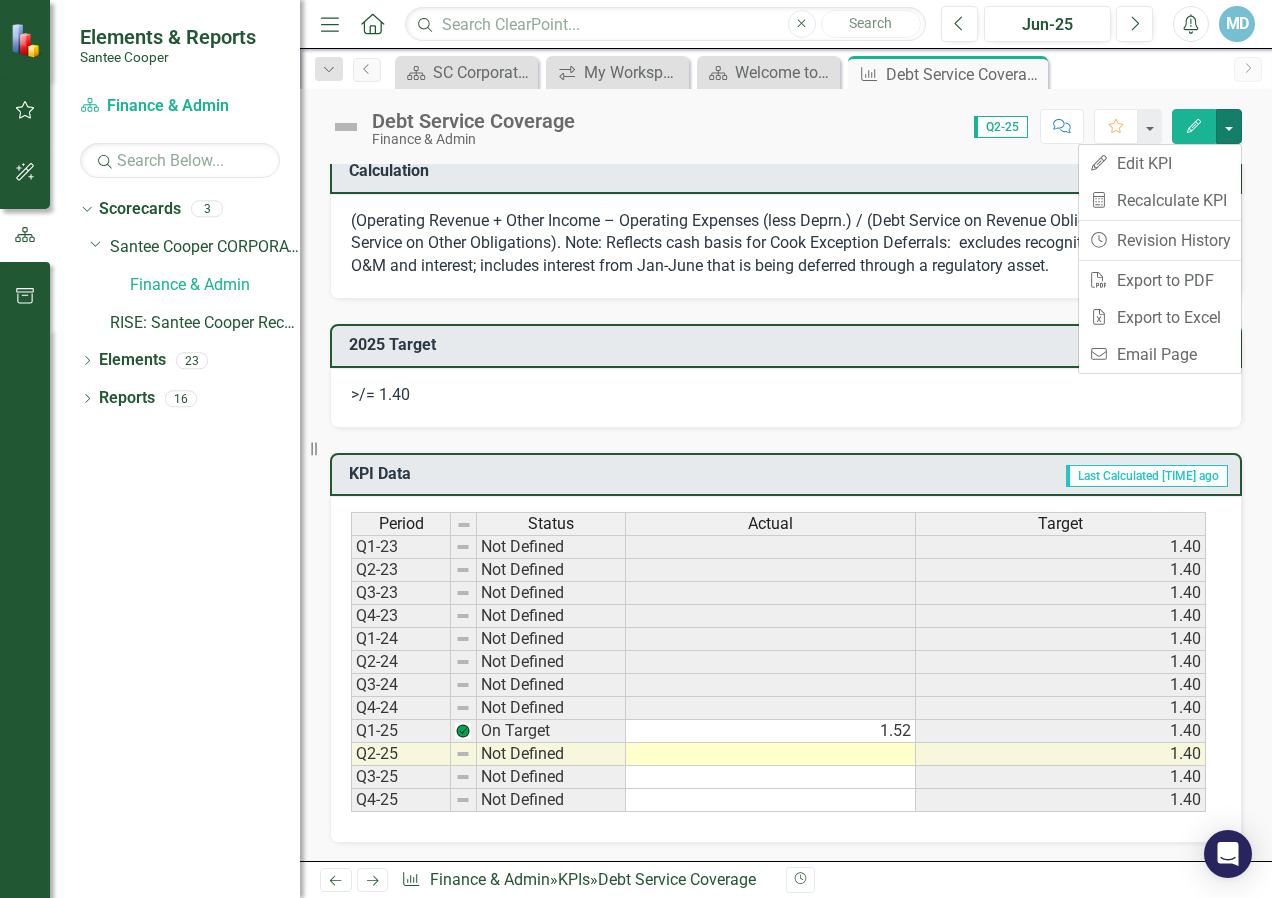click at bounding box center (771, 754) 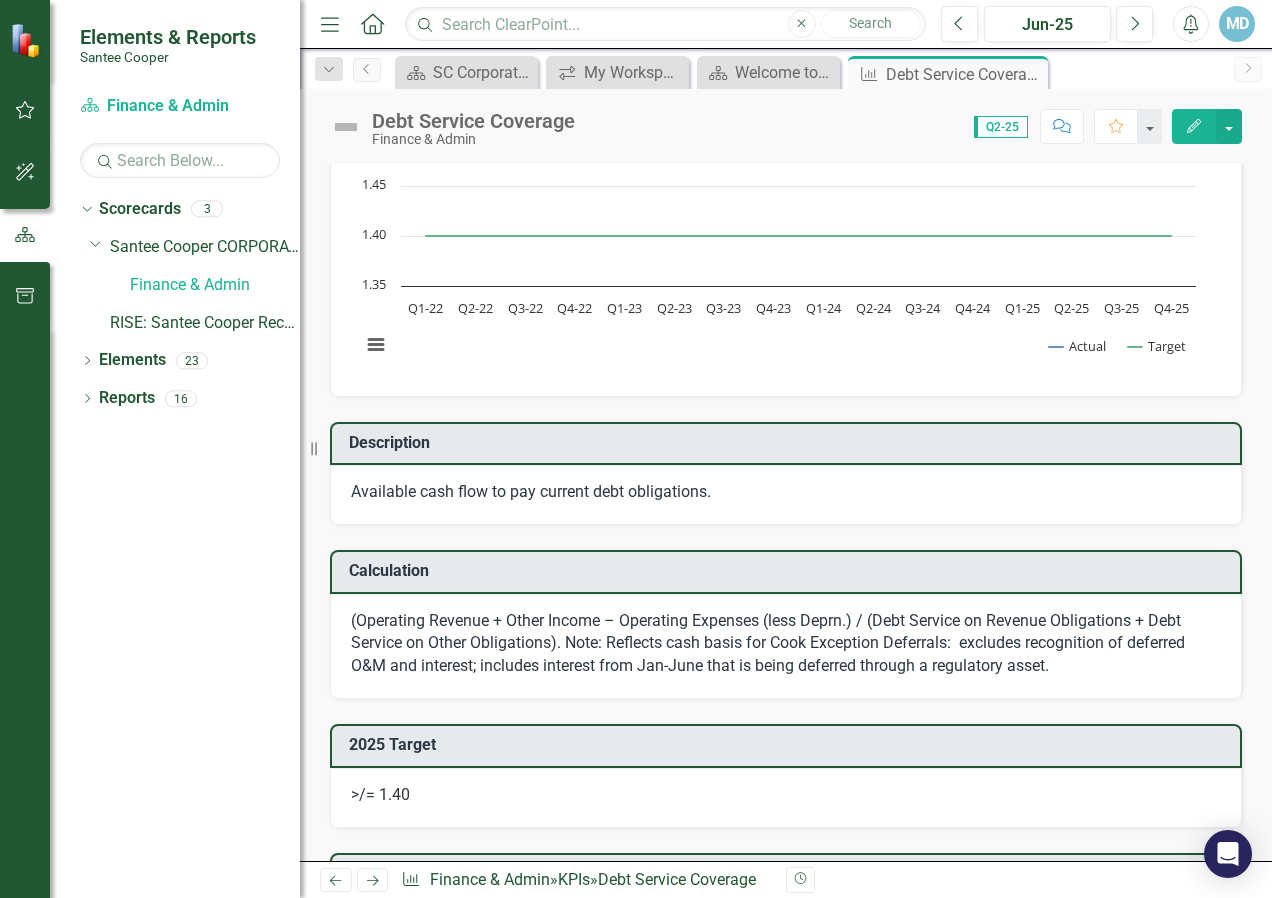 scroll, scrollTop: 0, scrollLeft: 0, axis: both 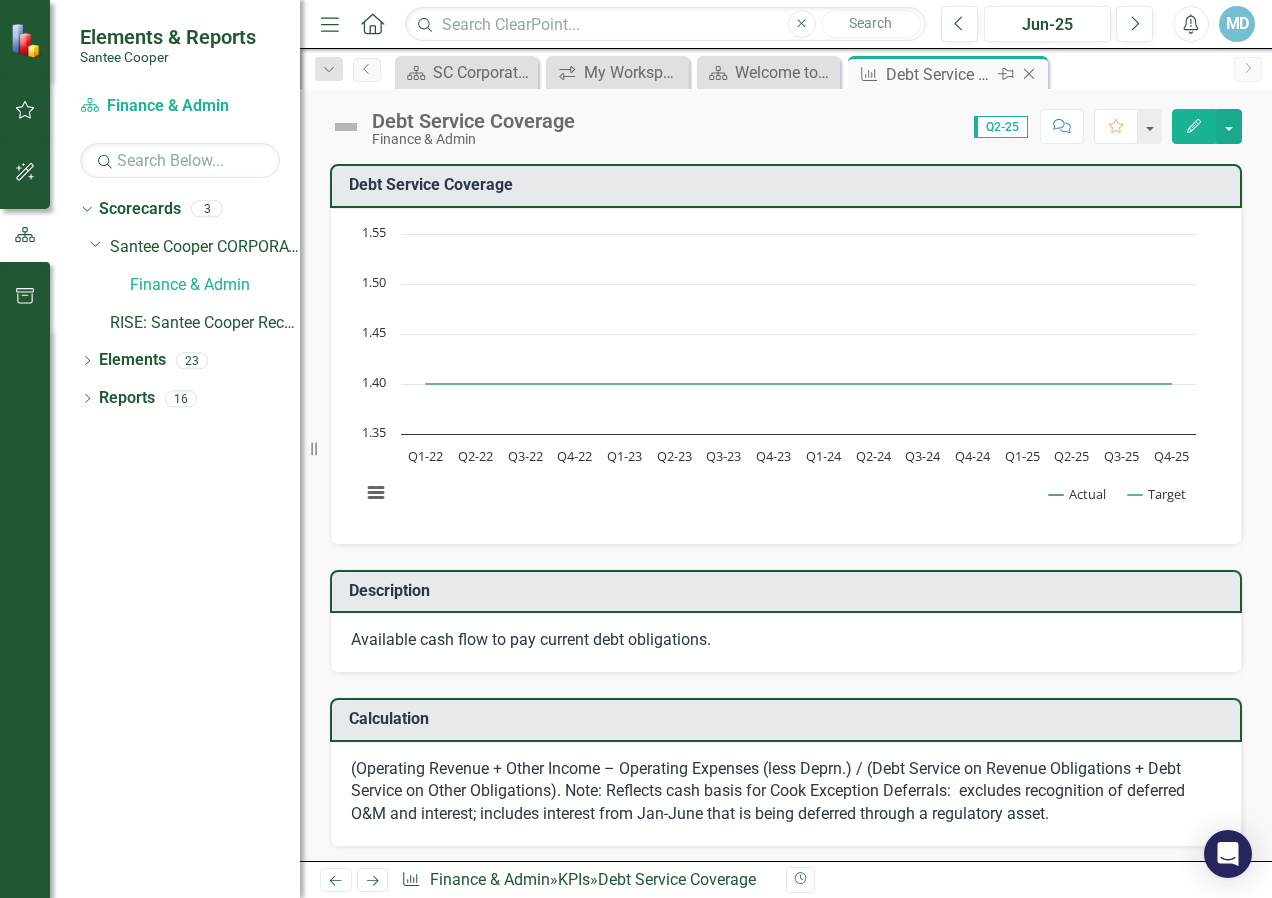 click at bounding box center [1029, 74] 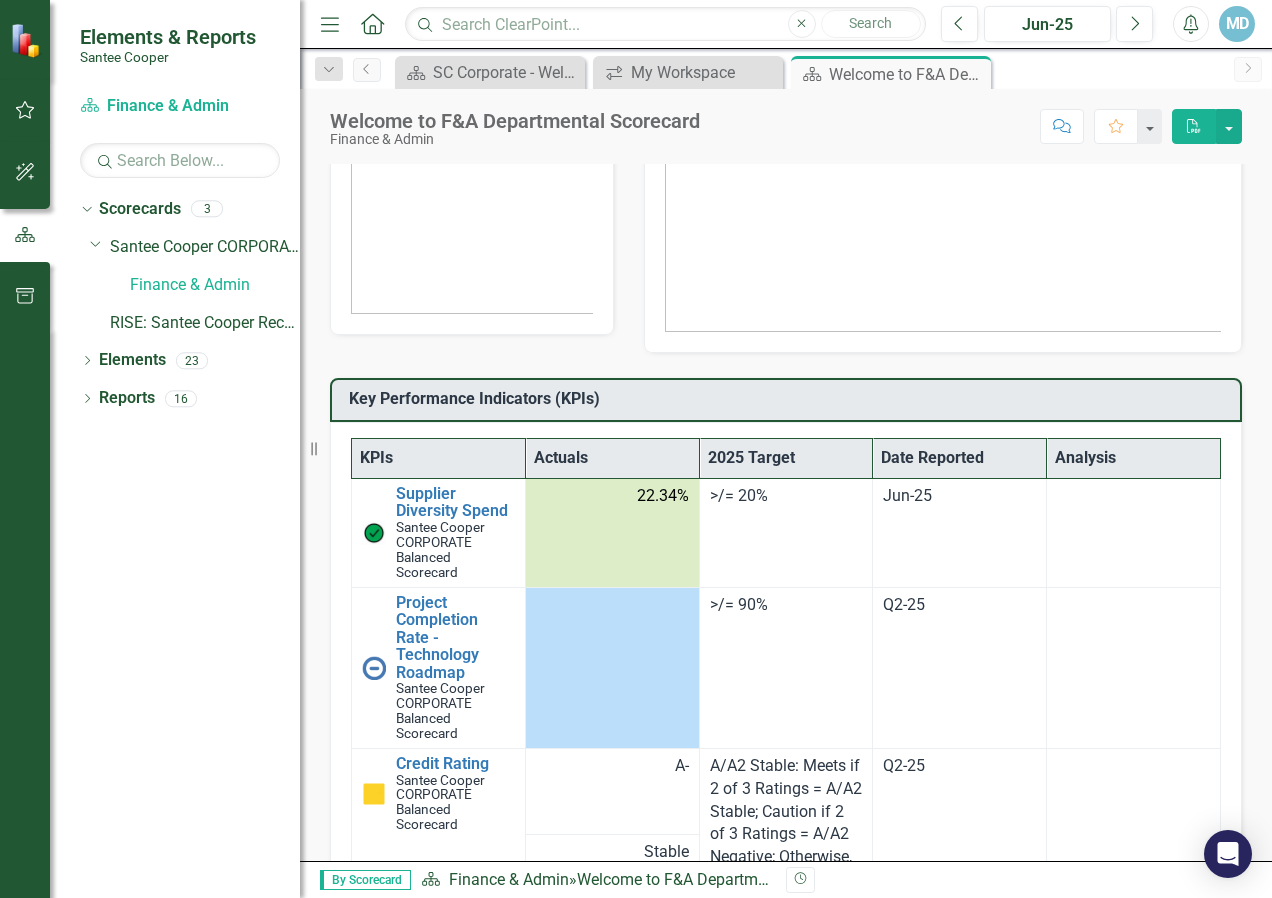 scroll, scrollTop: 300, scrollLeft: 0, axis: vertical 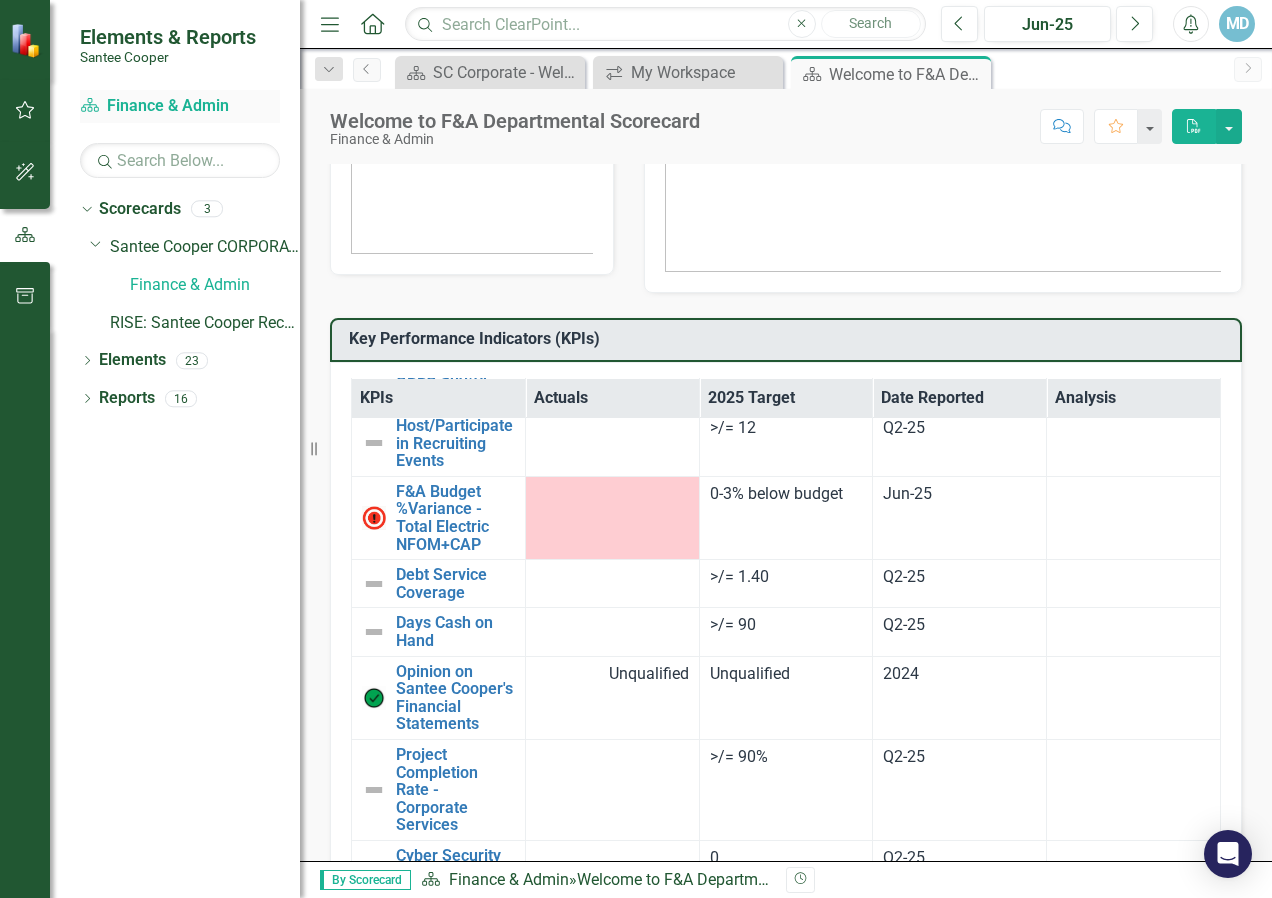 click on "Scorecard Finance & Admin" at bounding box center [180, 106] 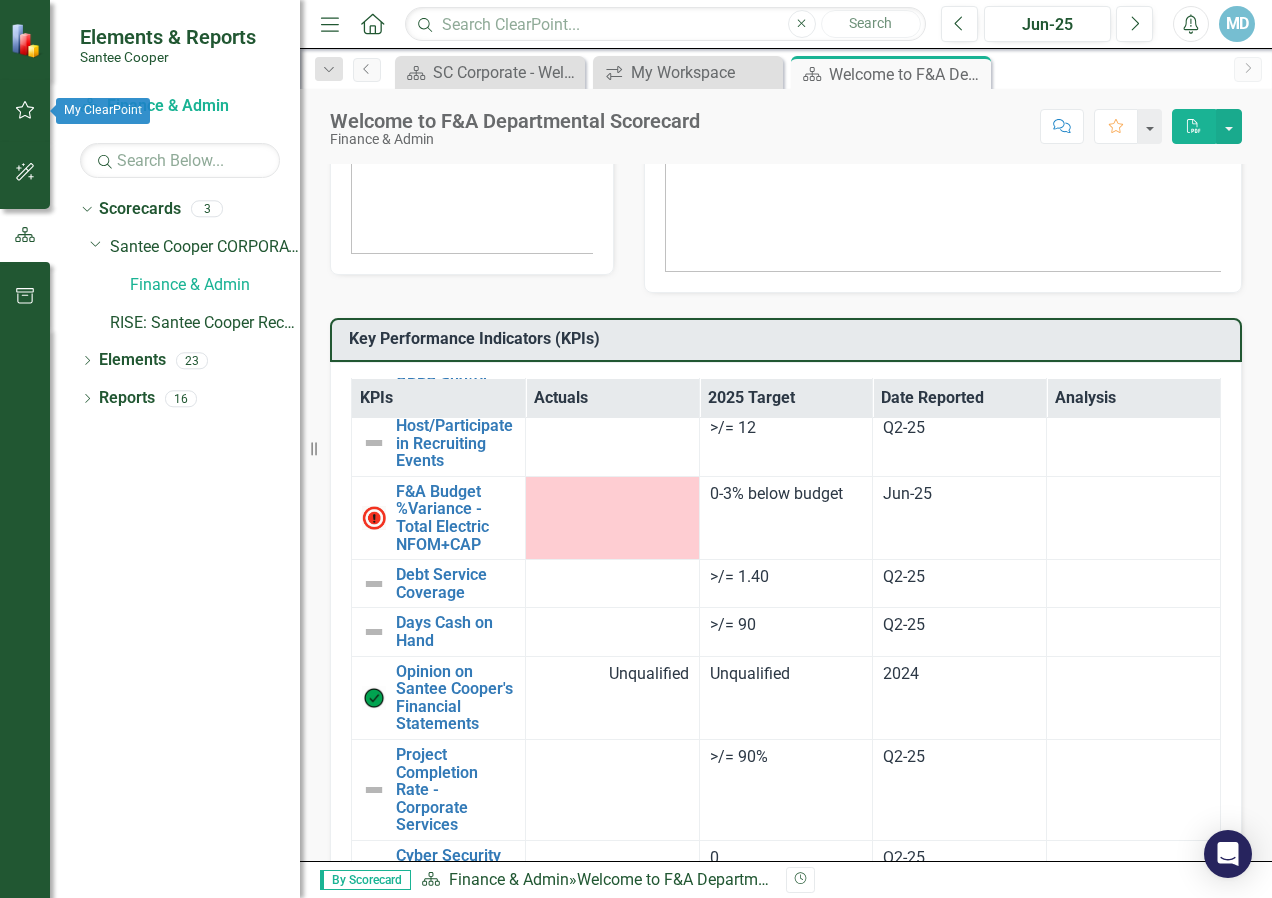 click at bounding box center (25, 110) 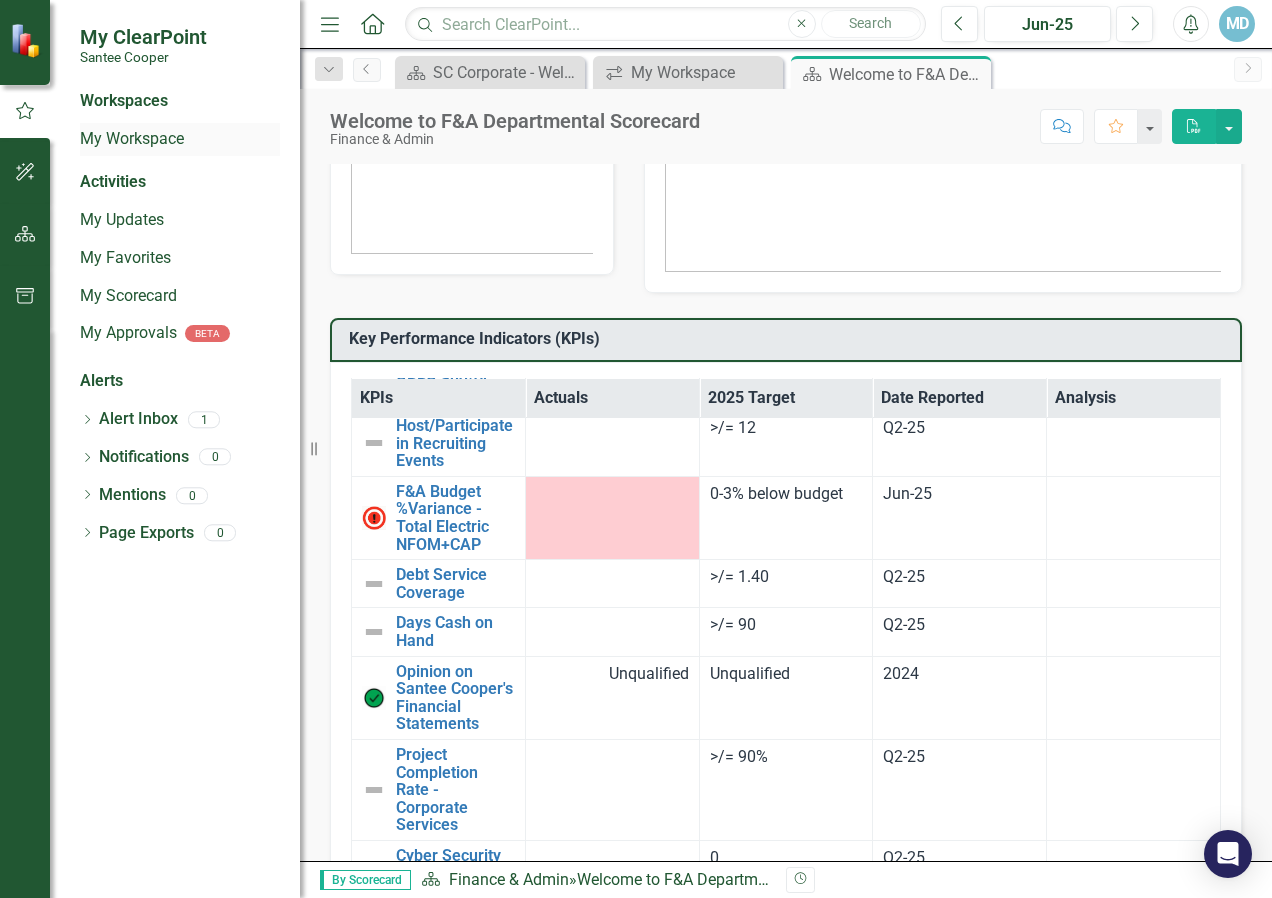click on "My Workspace" at bounding box center (180, 139) 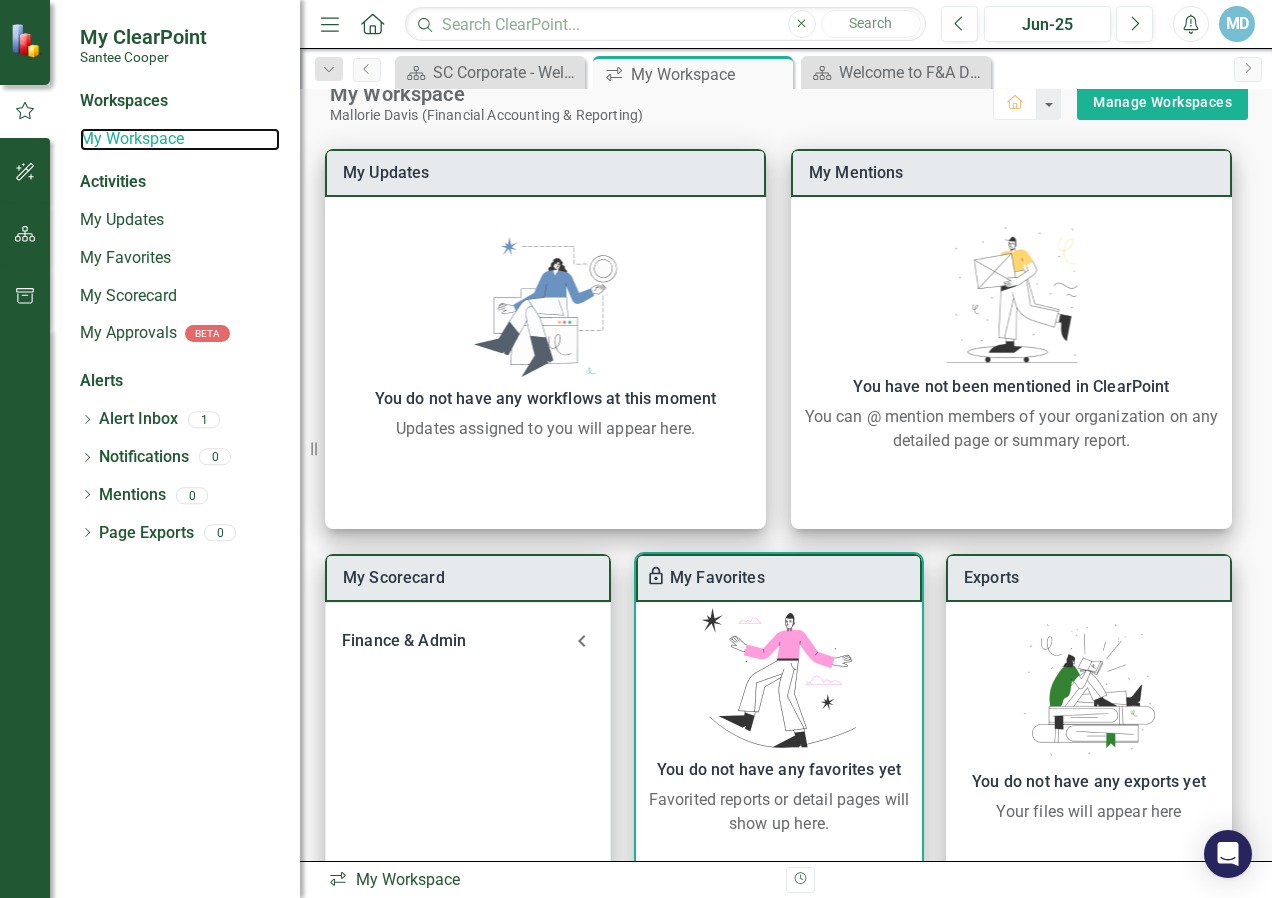 scroll, scrollTop: 0, scrollLeft: 0, axis: both 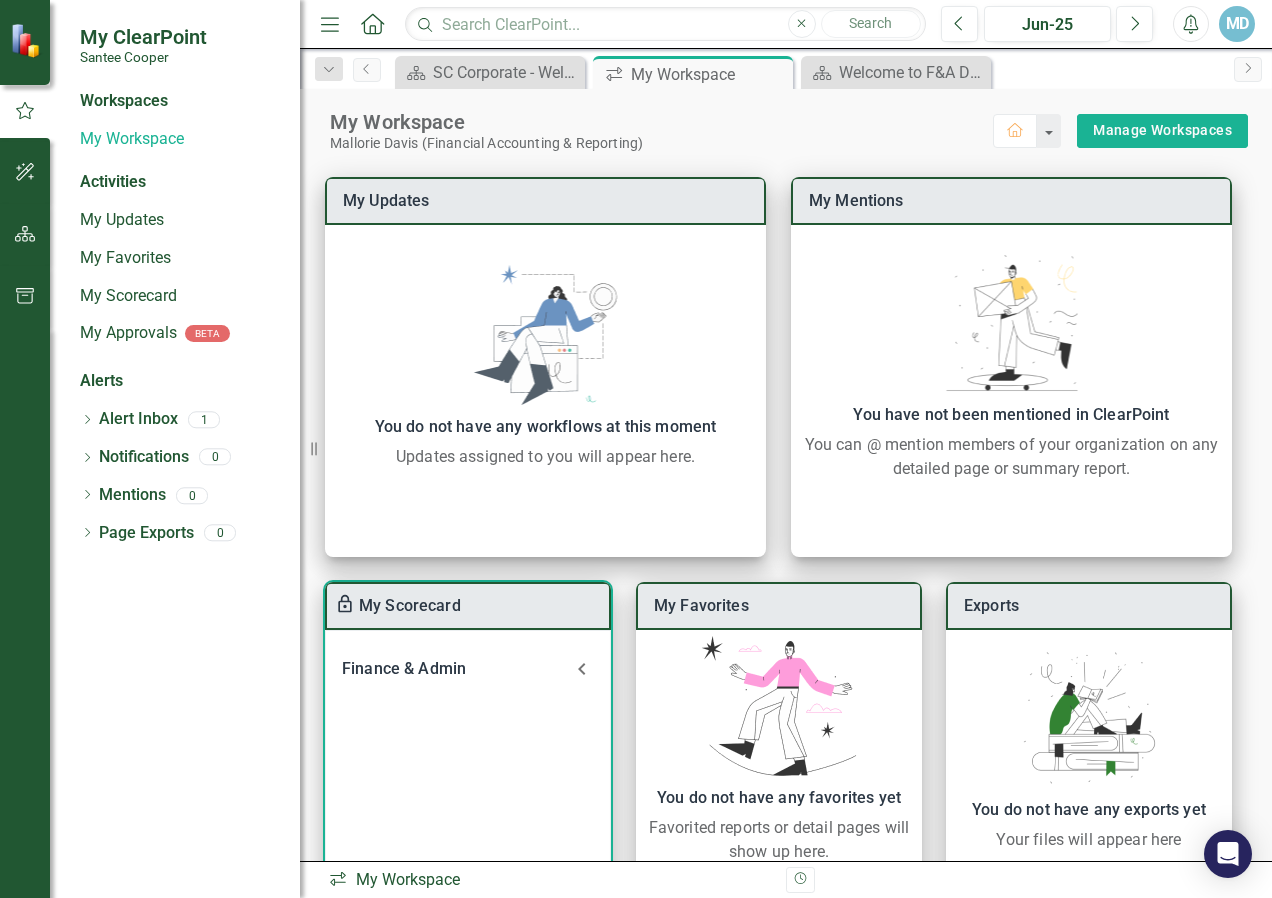 click on "Finance & Admin" at bounding box center (456, 669) 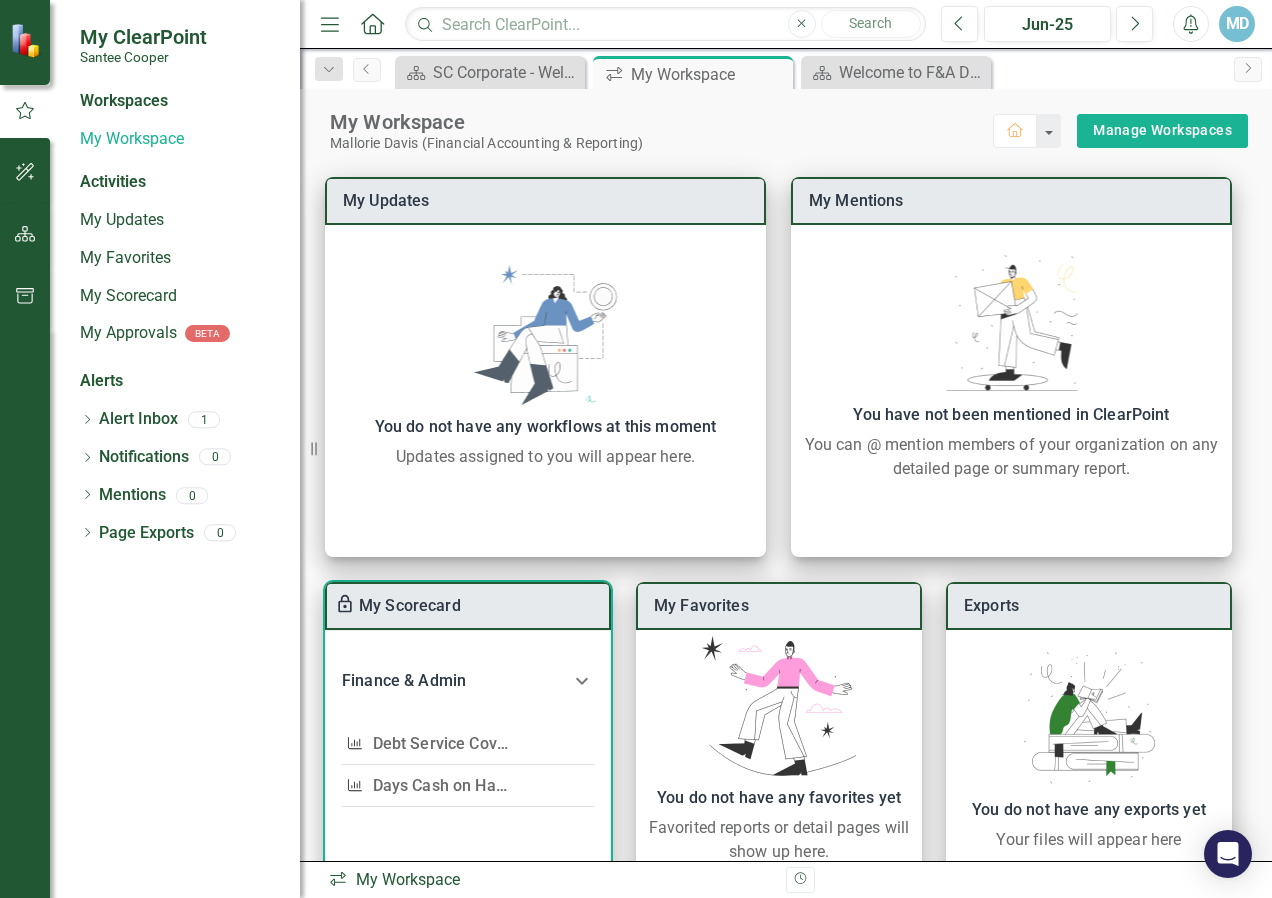 scroll, scrollTop: 81, scrollLeft: 0, axis: vertical 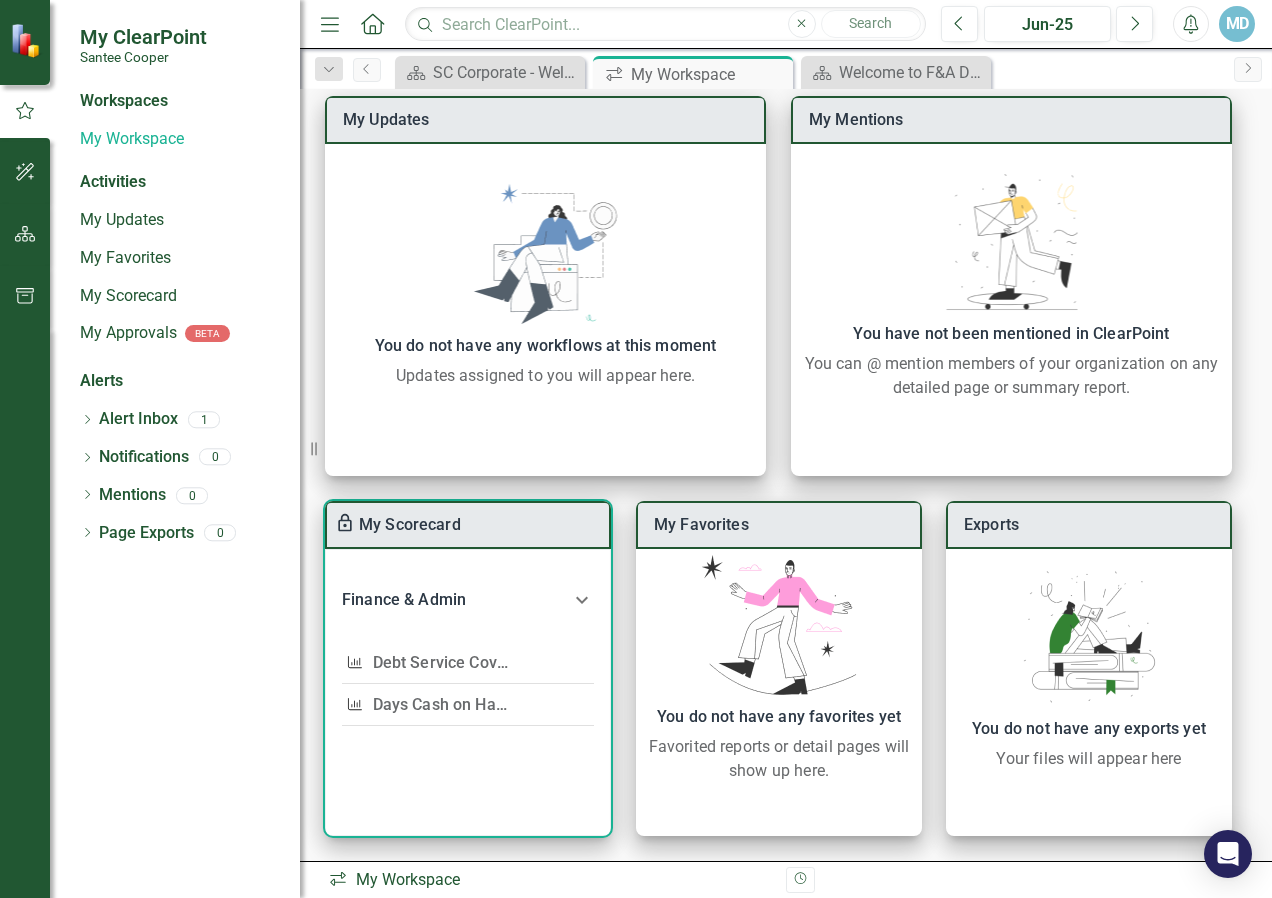 click on "Finance & Admin" at bounding box center (456, 600) 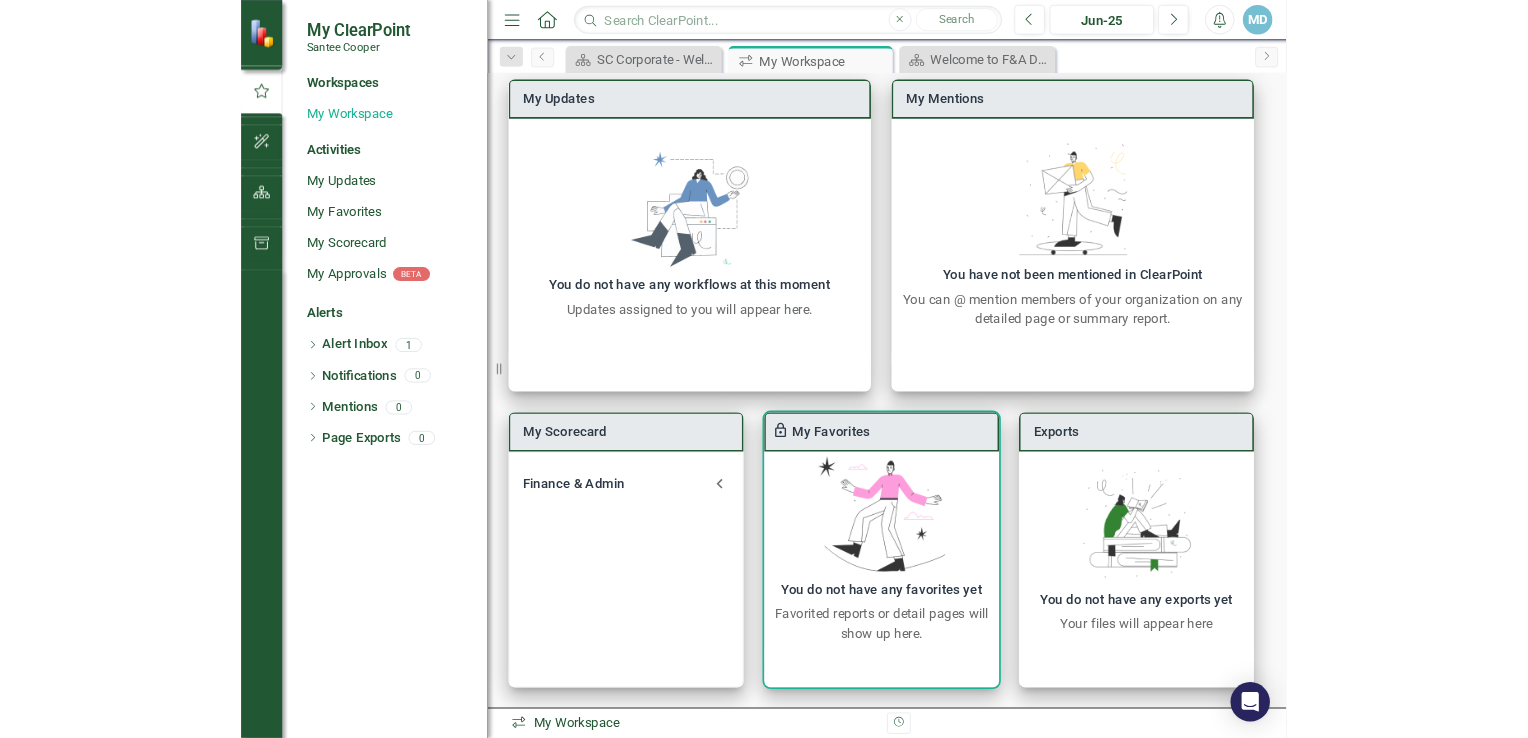 scroll, scrollTop: 0, scrollLeft: 0, axis: both 